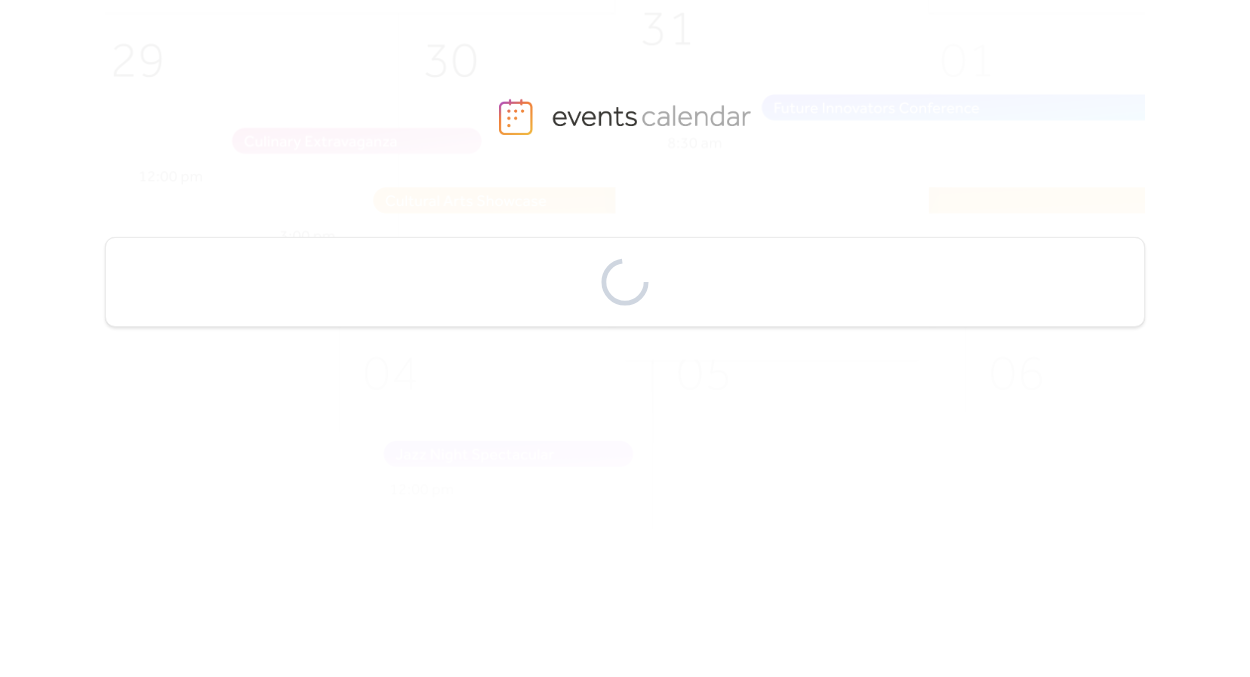 scroll, scrollTop: 0, scrollLeft: 0, axis: both 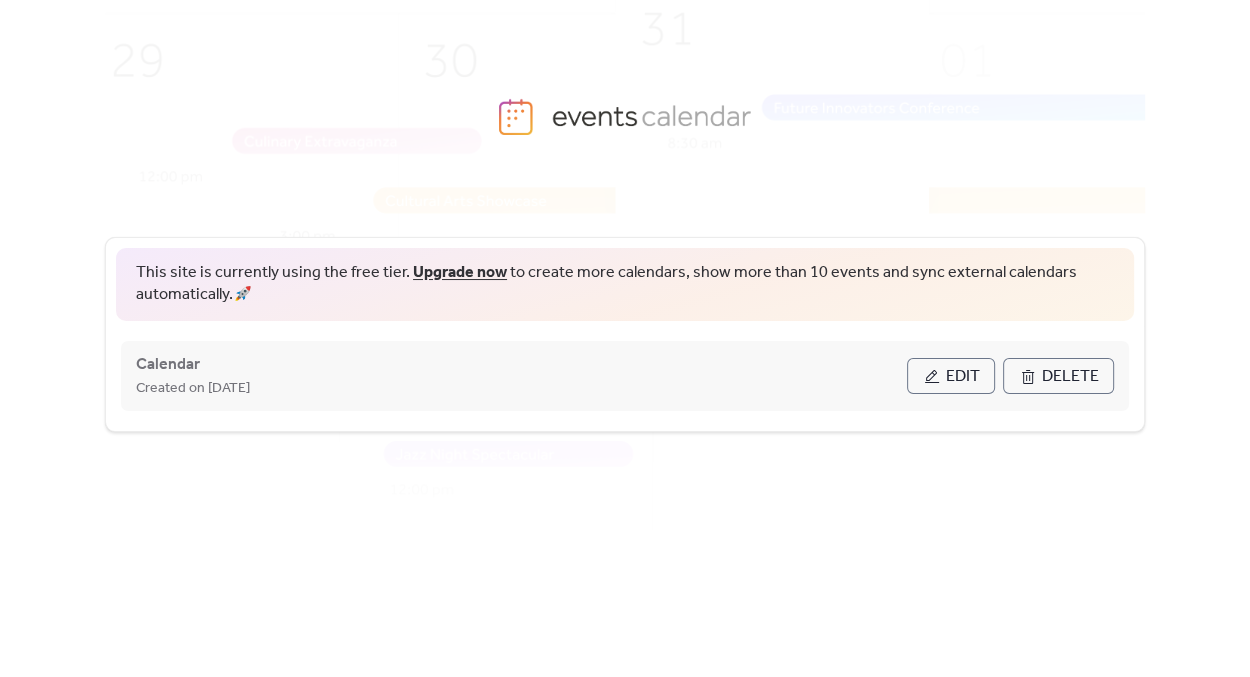 click on "Edit" at bounding box center [963, 377] 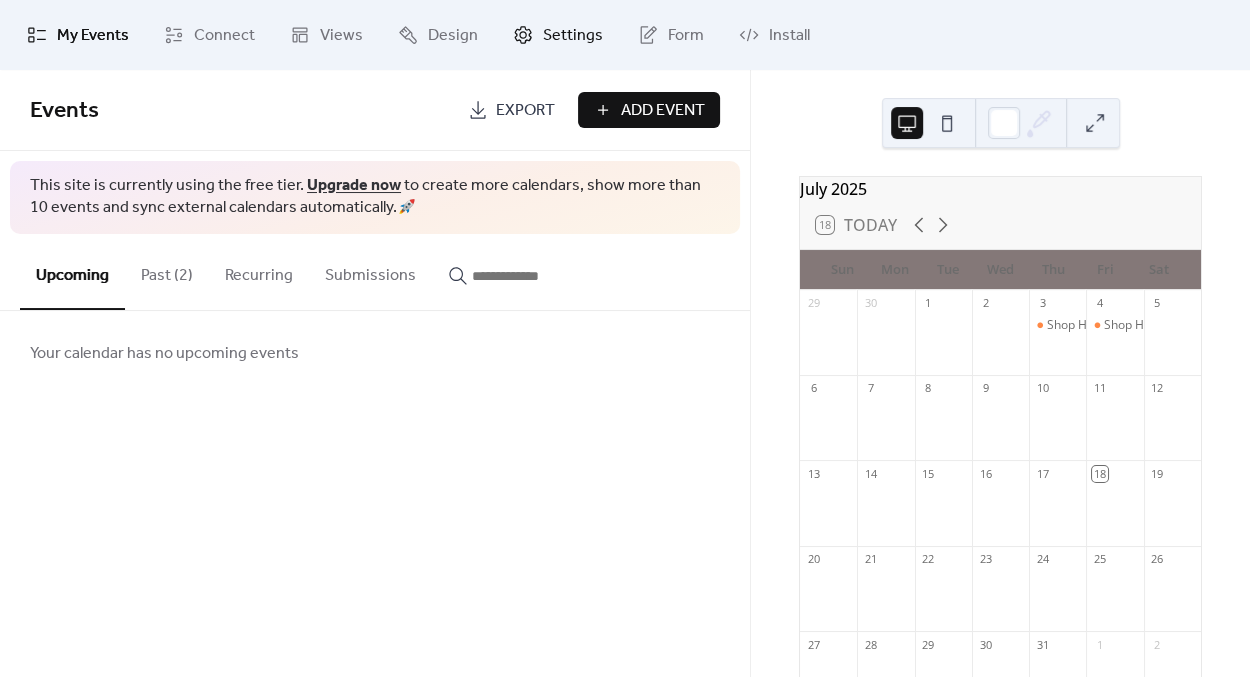 click on "Settings" at bounding box center (573, 36) 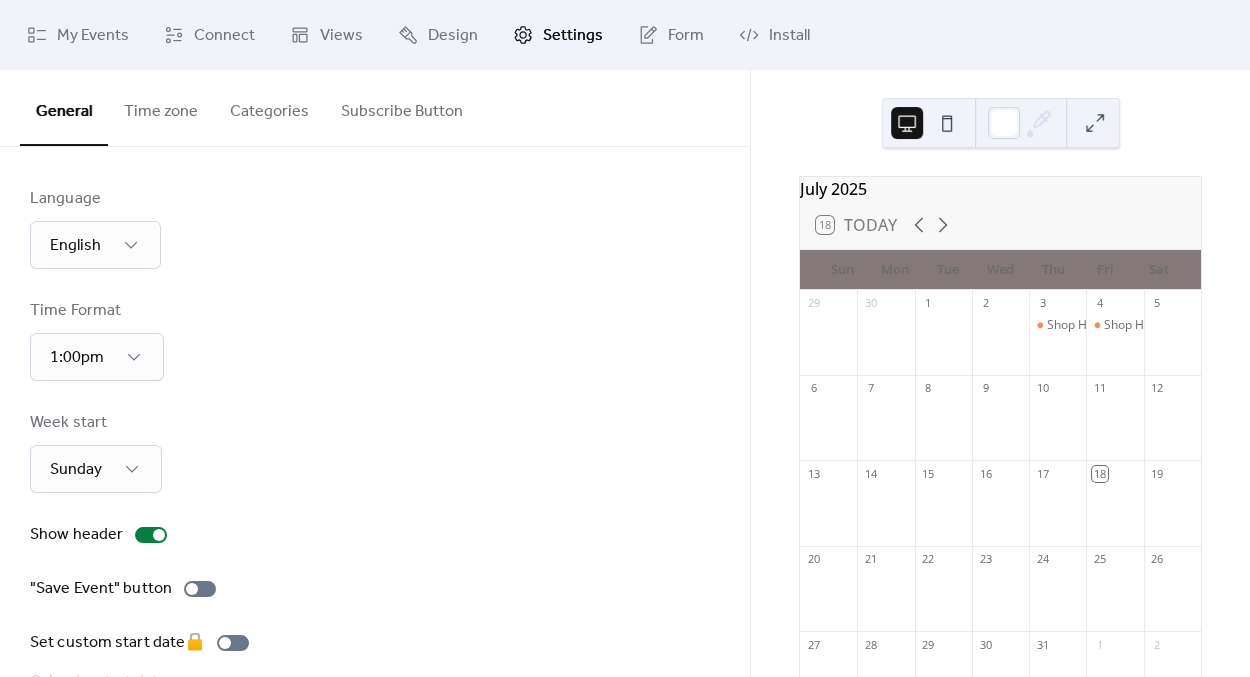 drag, startPoint x: 754, startPoint y: 193, endPoint x: 754, endPoint y: 205, distance: 12 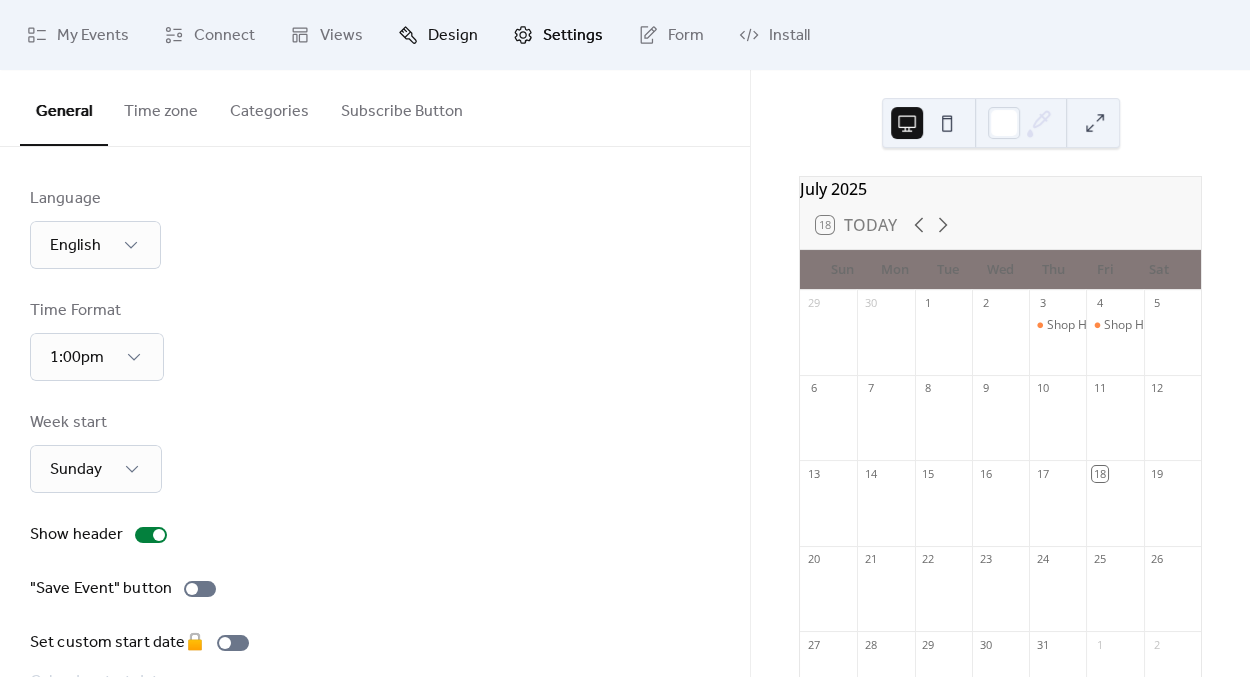 click on "Design" at bounding box center [453, 36] 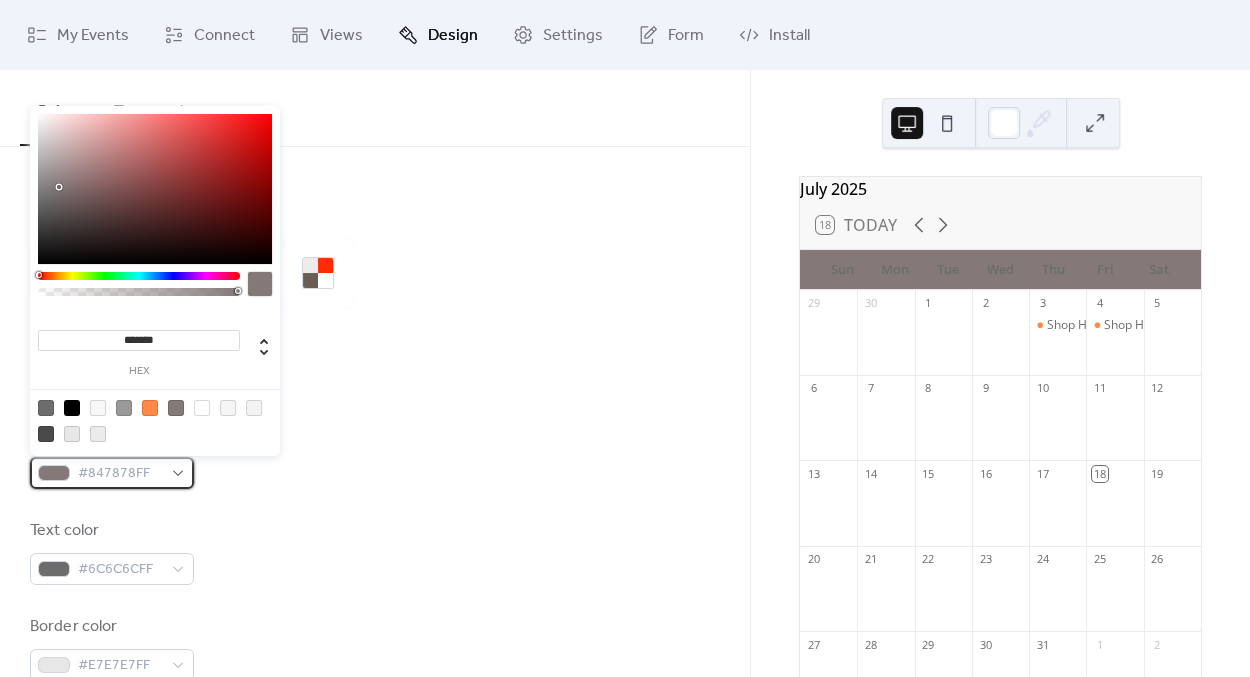 click on "#847878FF" at bounding box center (120, 474) 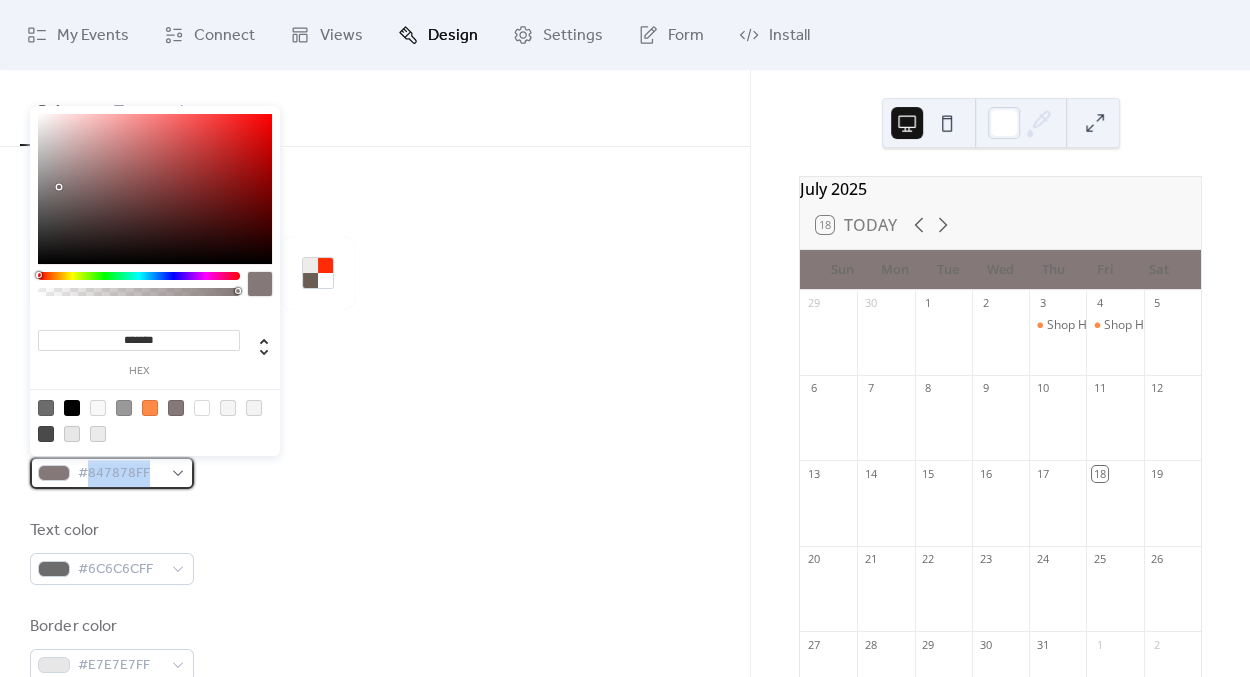 click on "#847878FF" at bounding box center [120, 474] 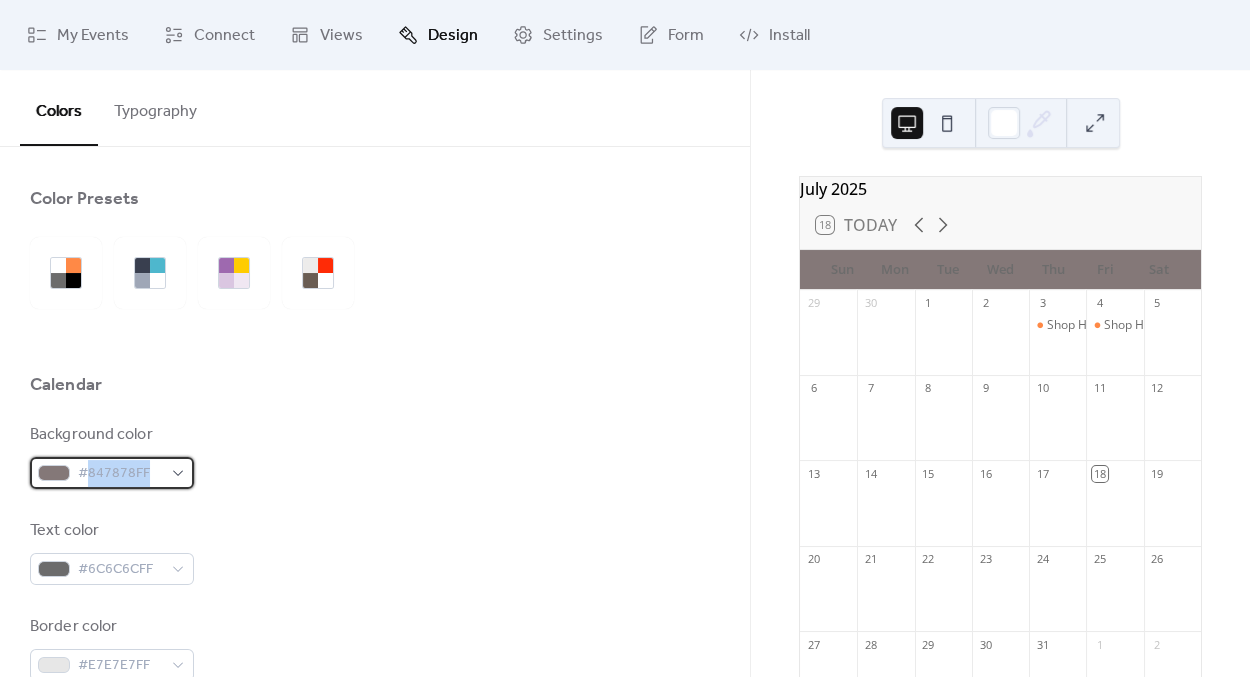 click on "#847878FF" at bounding box center [120, 474] 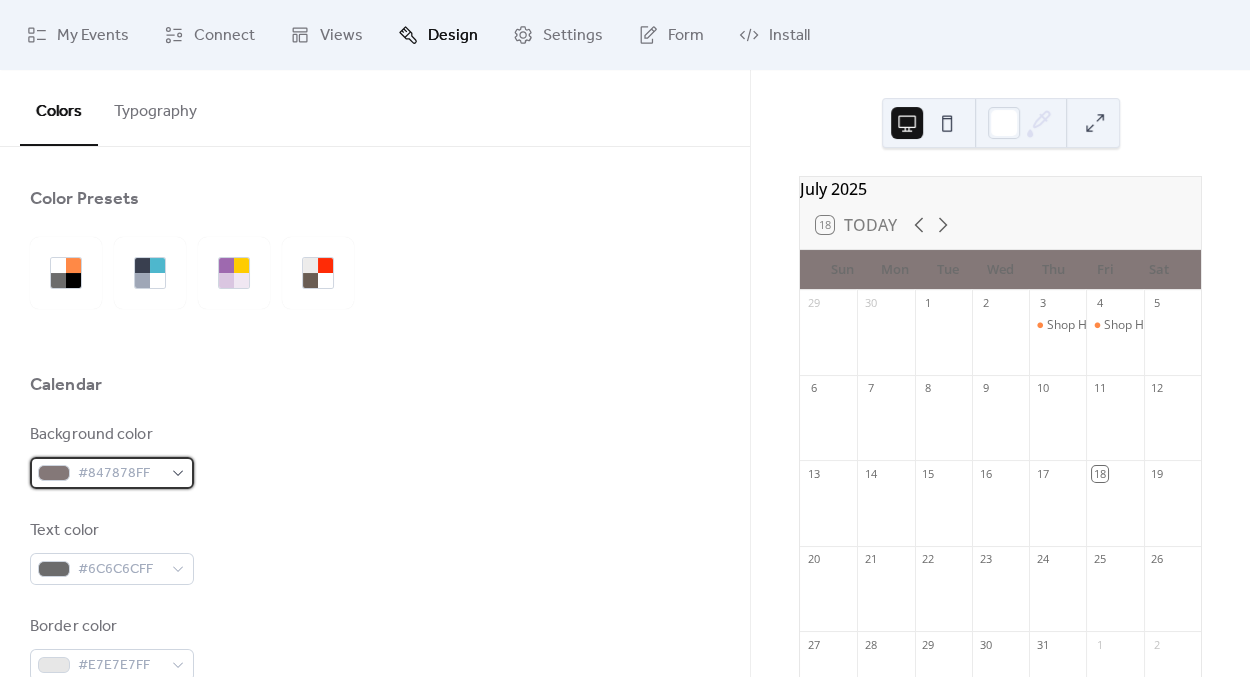click on "#847878FF" at bounding box center [120, 474] 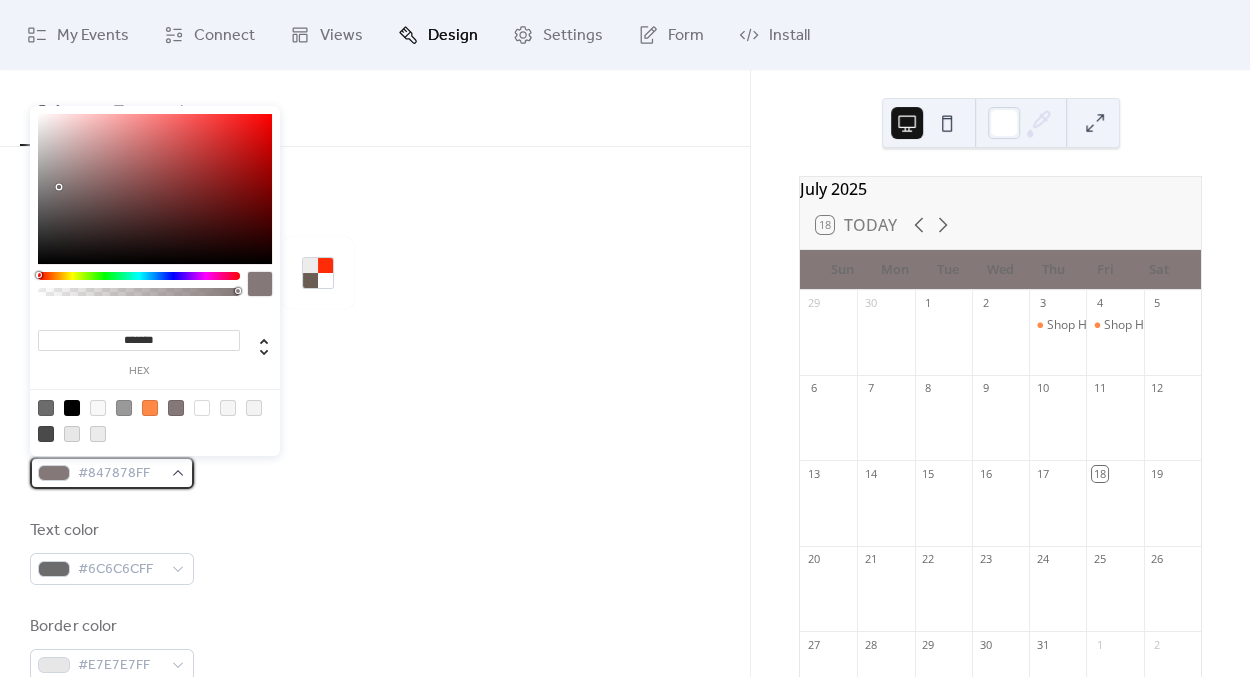 click on "#847878FF" at bounding box center (112, 473) 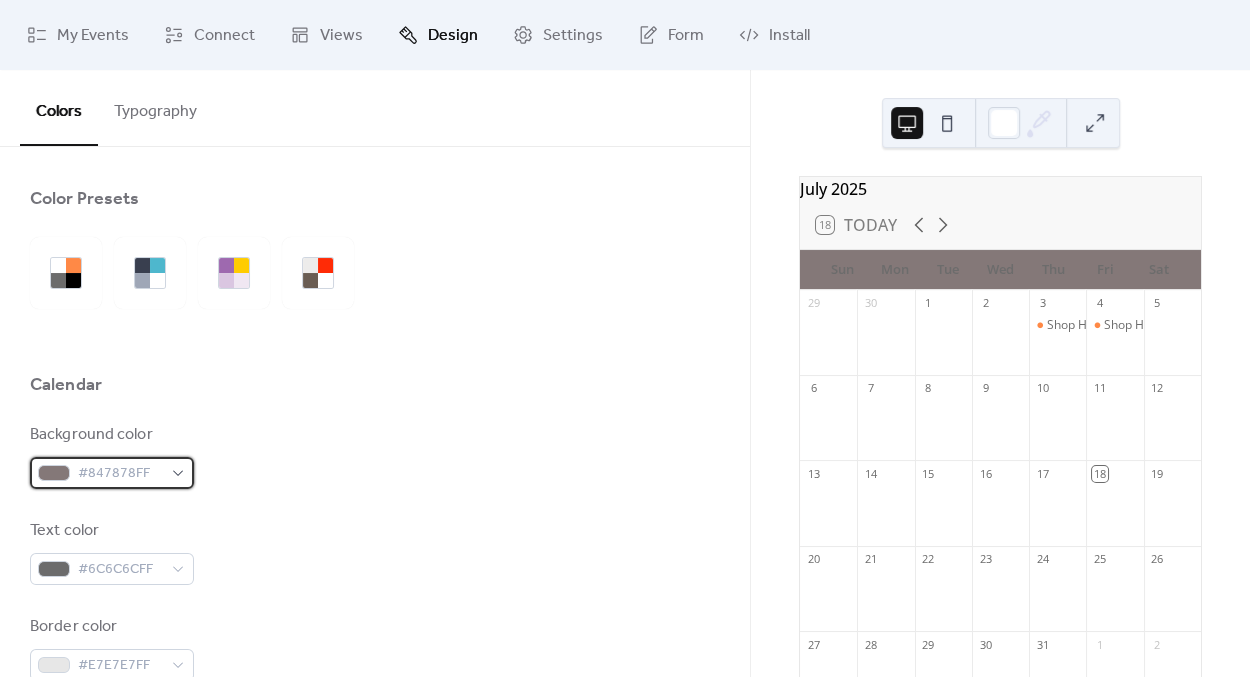 click on "#847878FF" at bounding box center (112, 473) 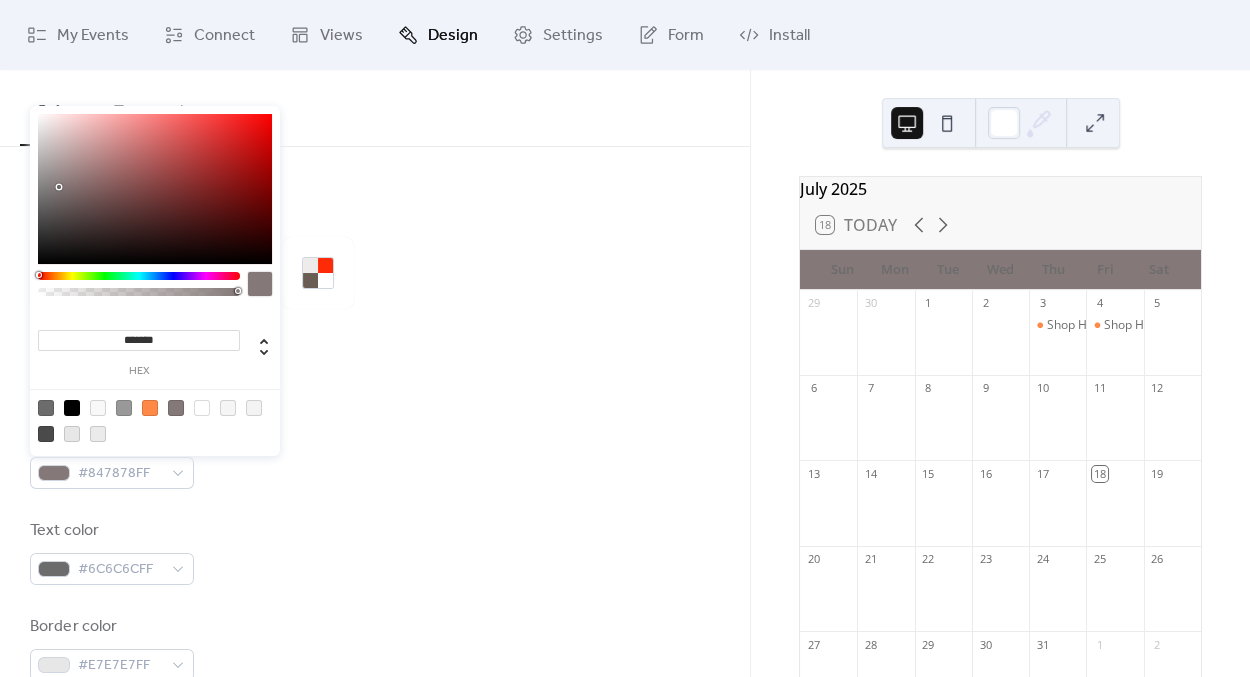click on "*******" at bounding box center (139, 340) 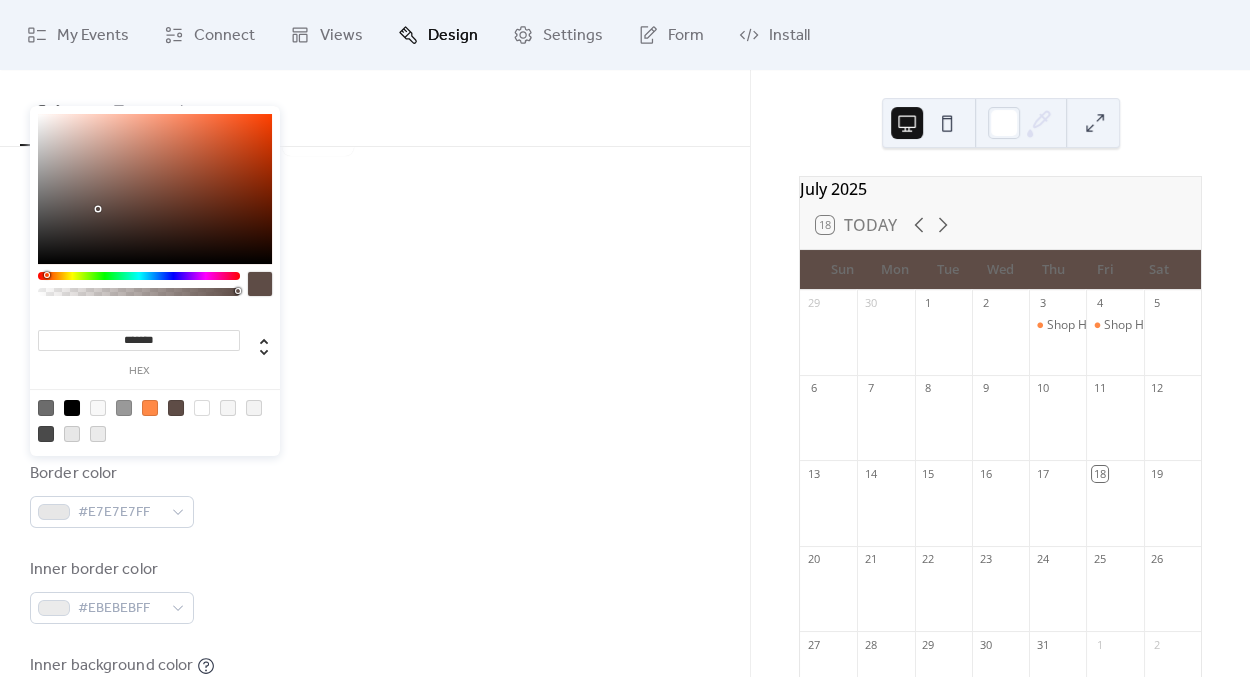scroll, scrollTop: 180, scrollLeft: 0, axis: vertical 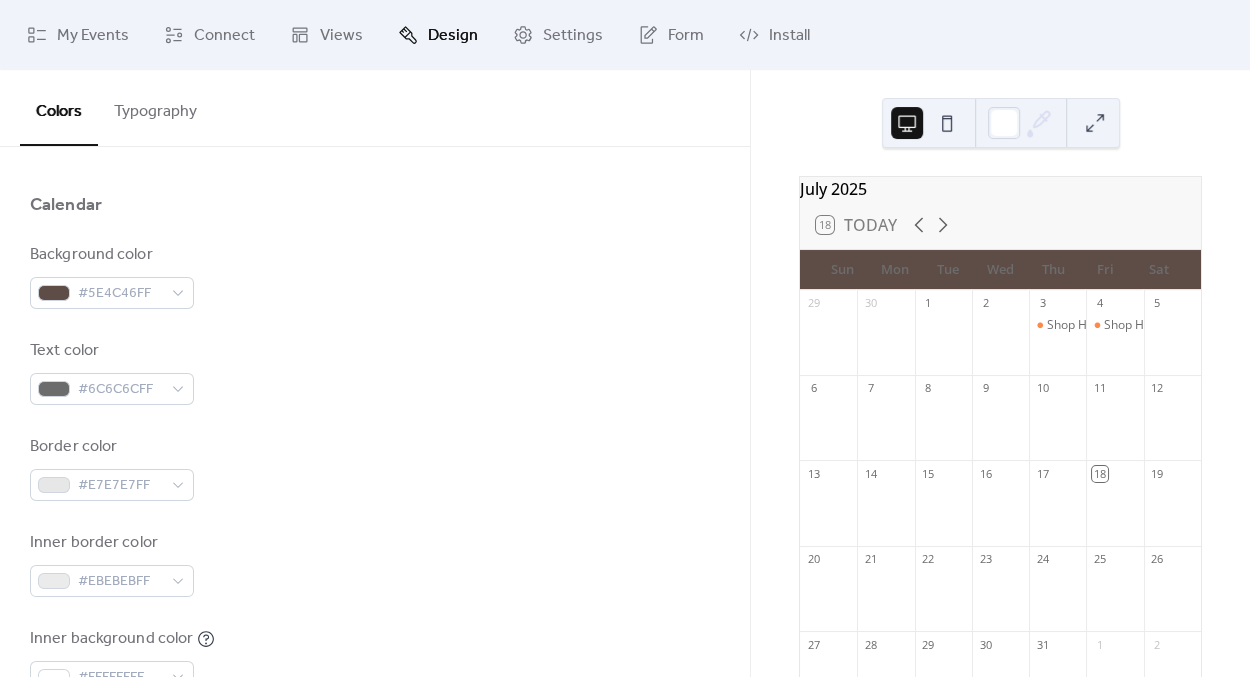 click on "Background color #5E4C46FF" at bounding box center (375, 276) 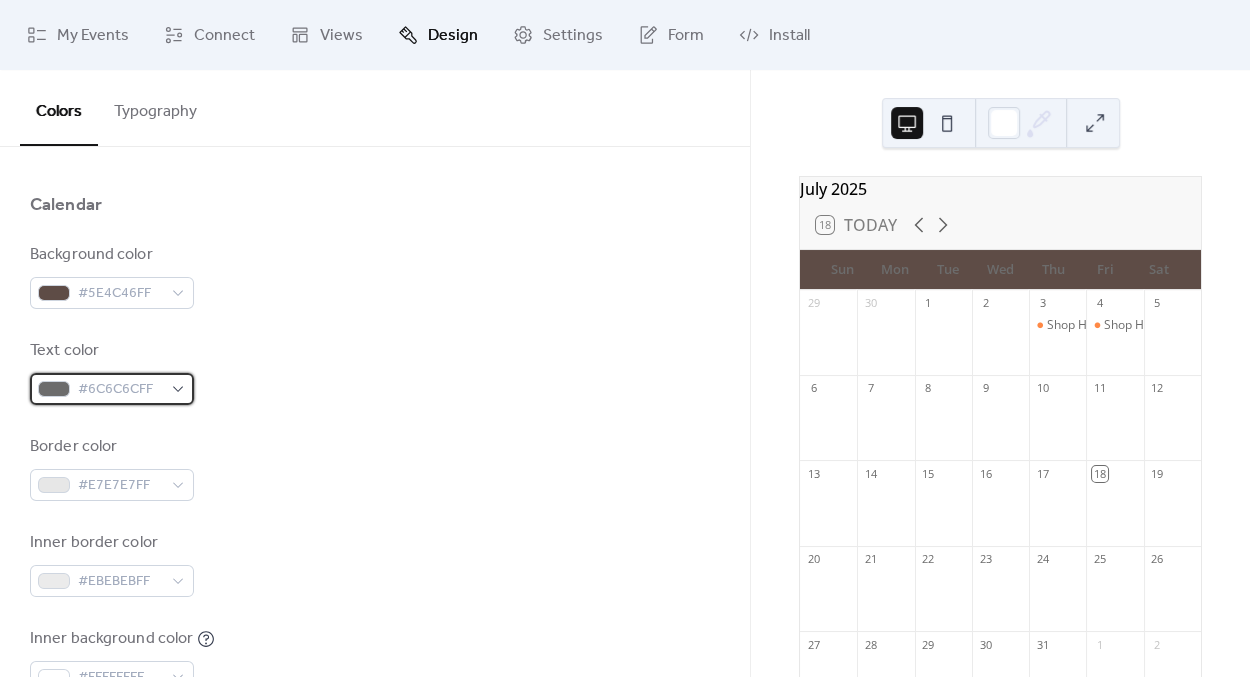 click on "#6C6C6CFF" at bounding box center (120, 390) 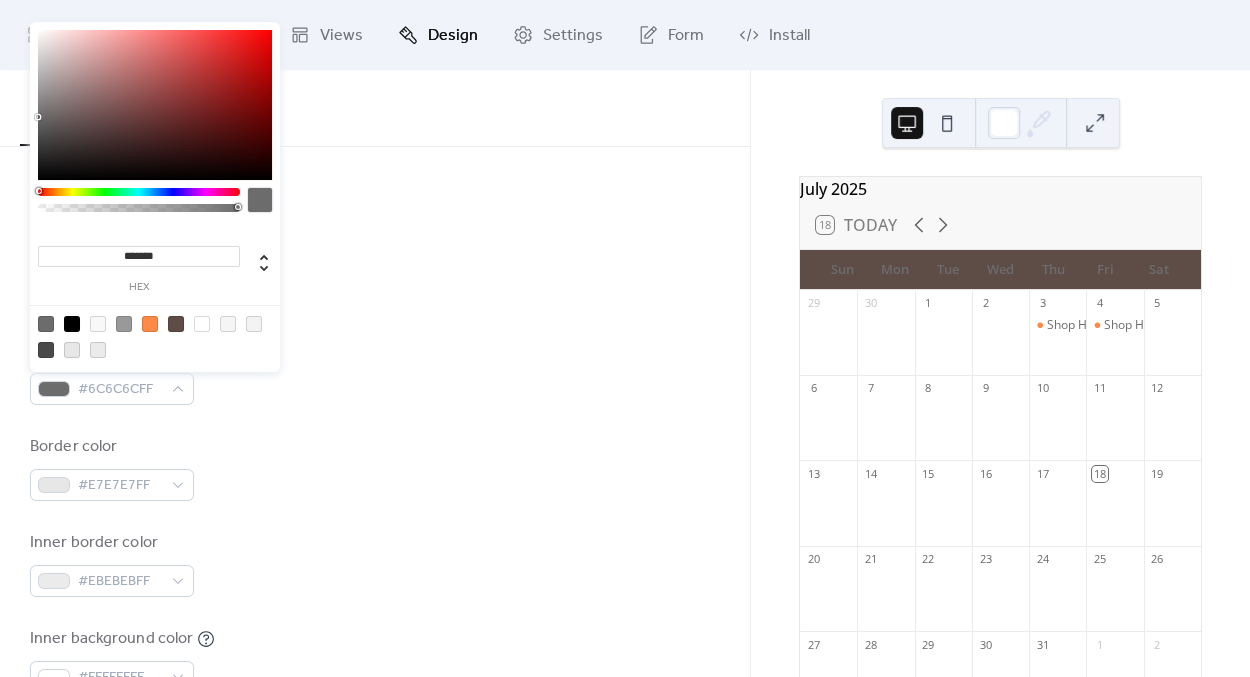 click at bounding box center [202, 324] 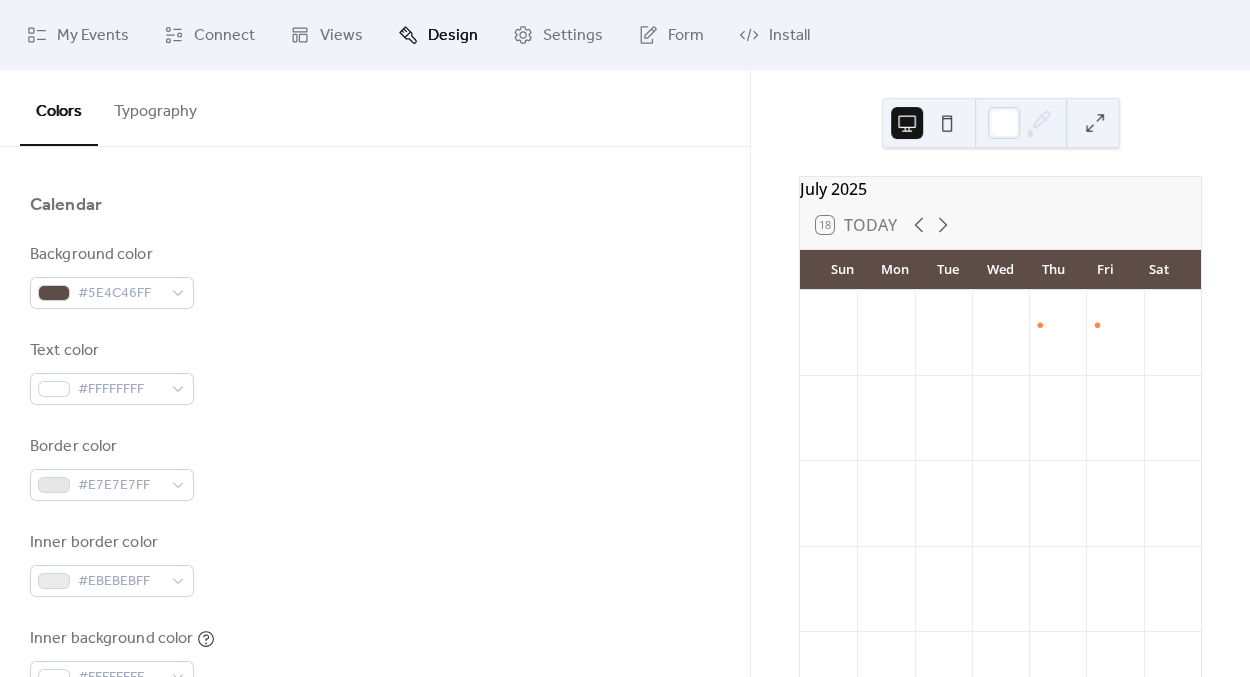 click on "Background color #5E4C46FF Text color #FFFFFFFF Border color #E7E7E7FF Inner border color #EBEBEBFF Inner background color #FFFFFFFF Default event color #FF8946FF" at bounding box center (375, 516) 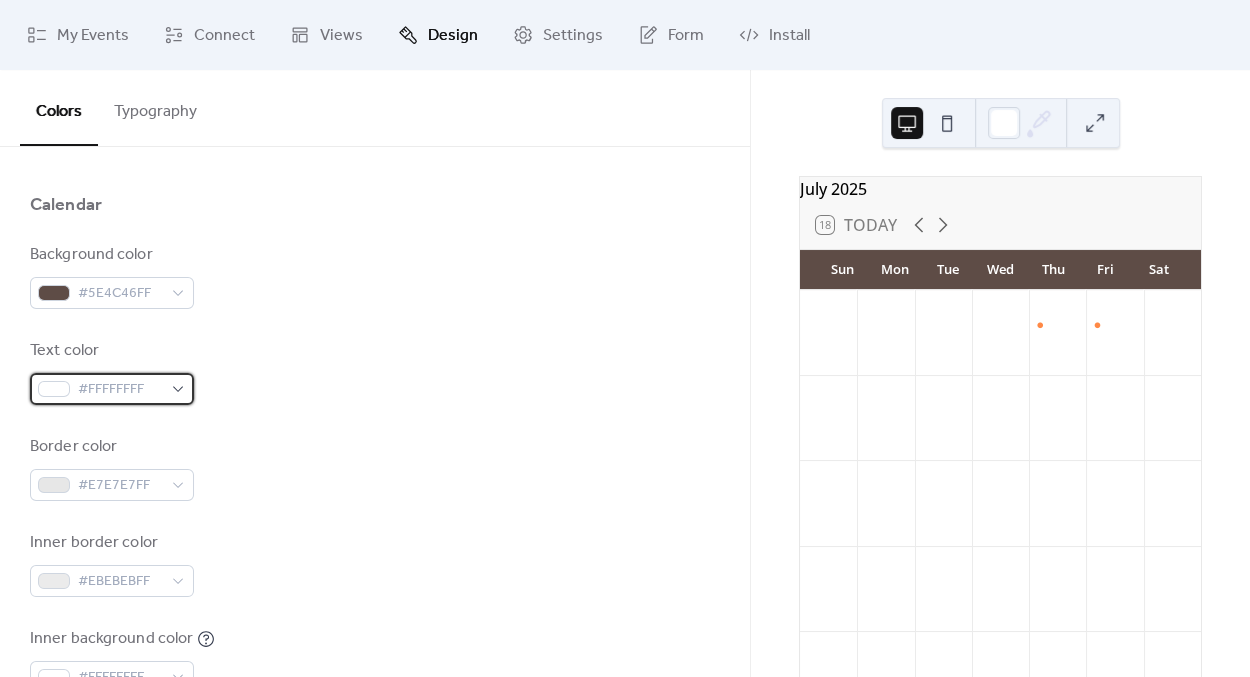 click on "#FFFFFFFF" at bounding box center (112, 389) 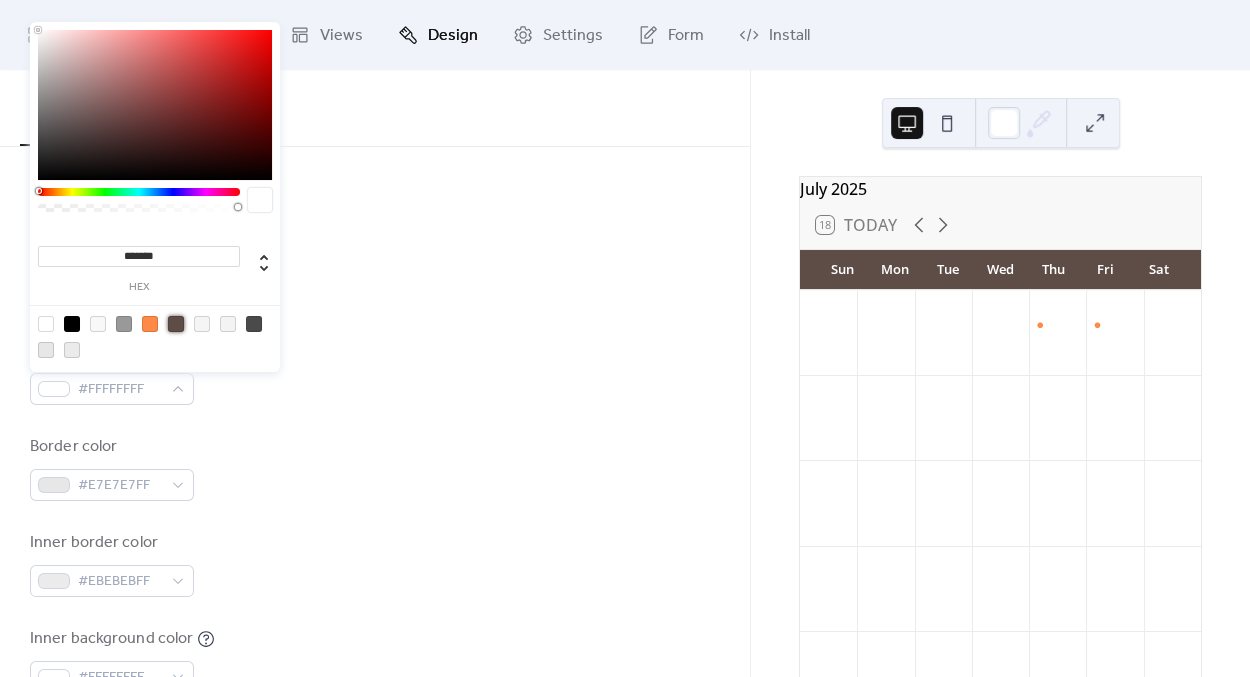 click at bounding box center [176, 324] 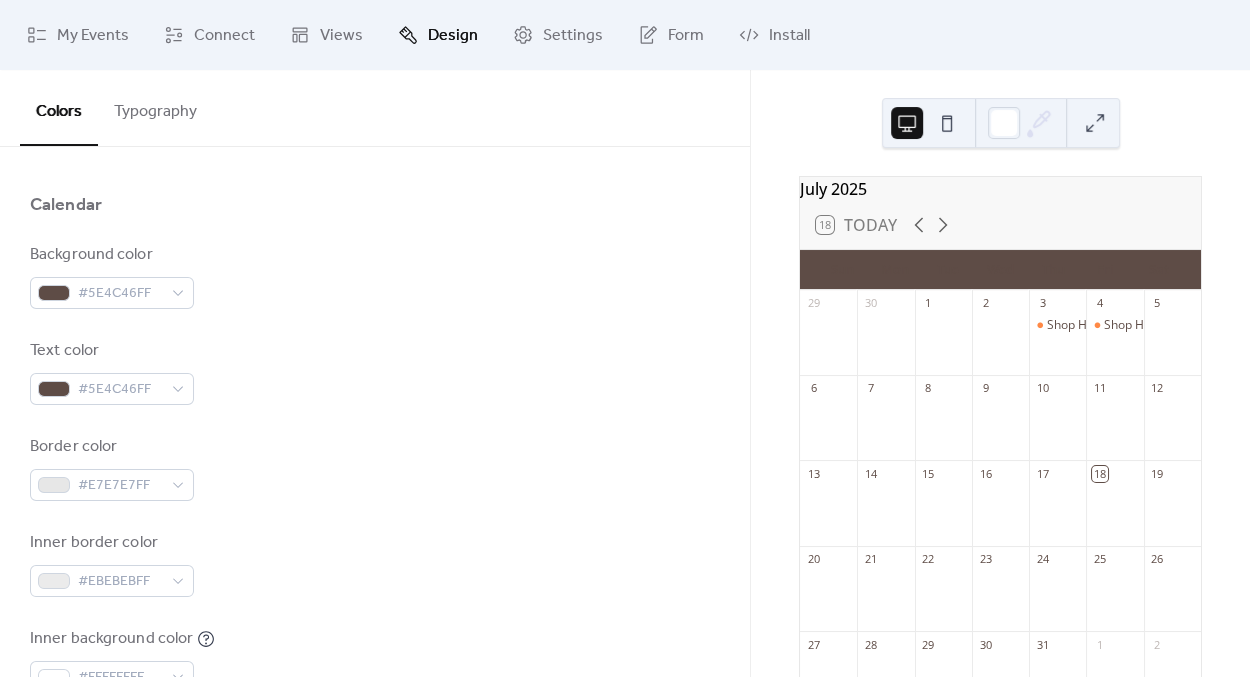 click on "Background color #5E4C46FF Text color #5E4C46FF Border color #E7E7E7FF Inner border color #EBEBEBFF Inner background color #FFFFFFFF Default event color #FF8946FF" at bounding box center [375, 516] 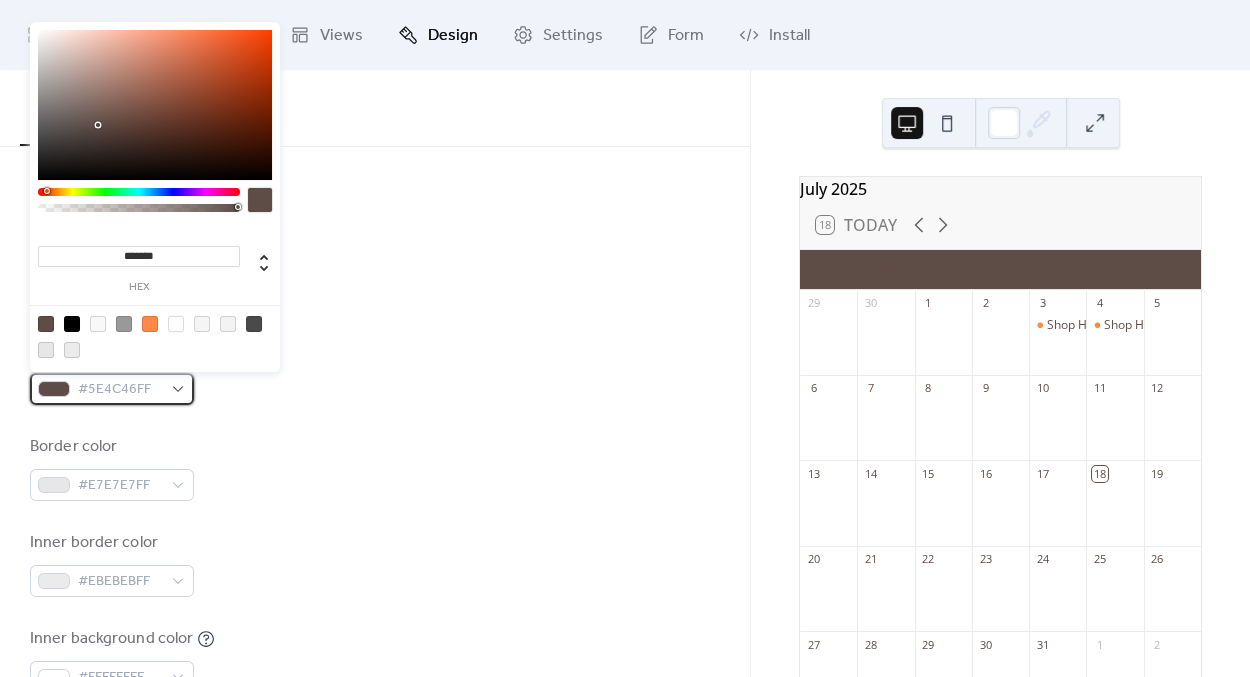 click on "#5E4C46FF" at bounding box center (120, 390) 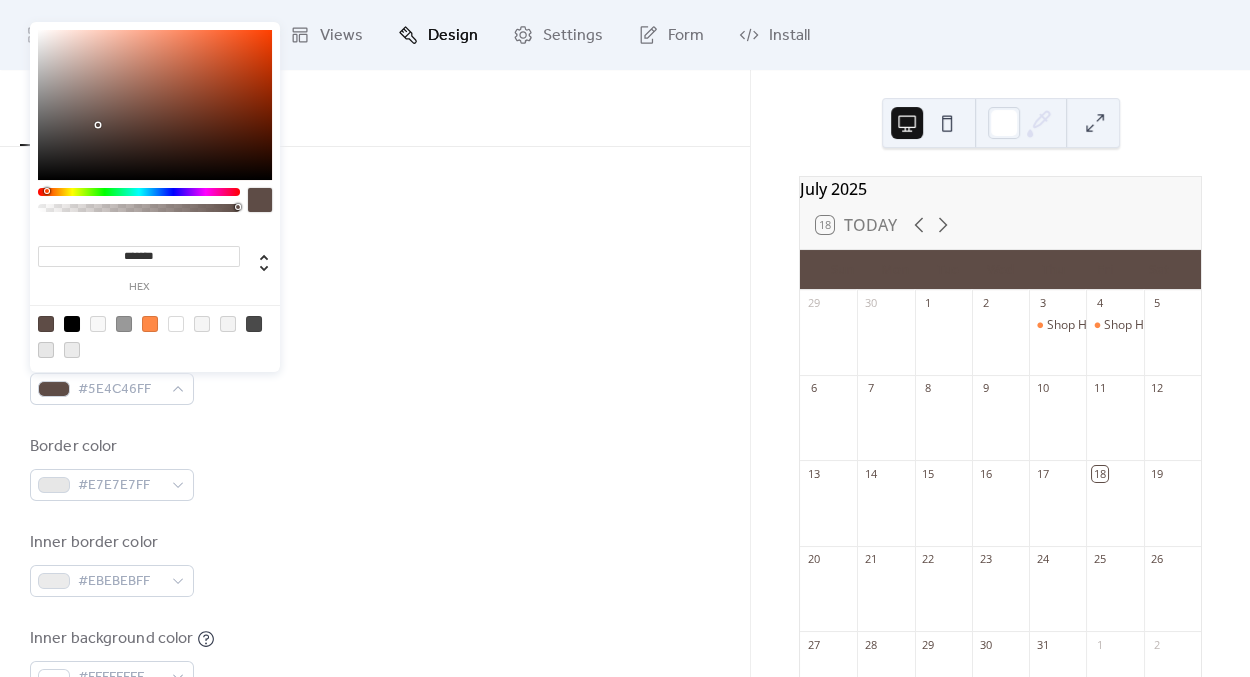 click at bounding box center [124, 324] 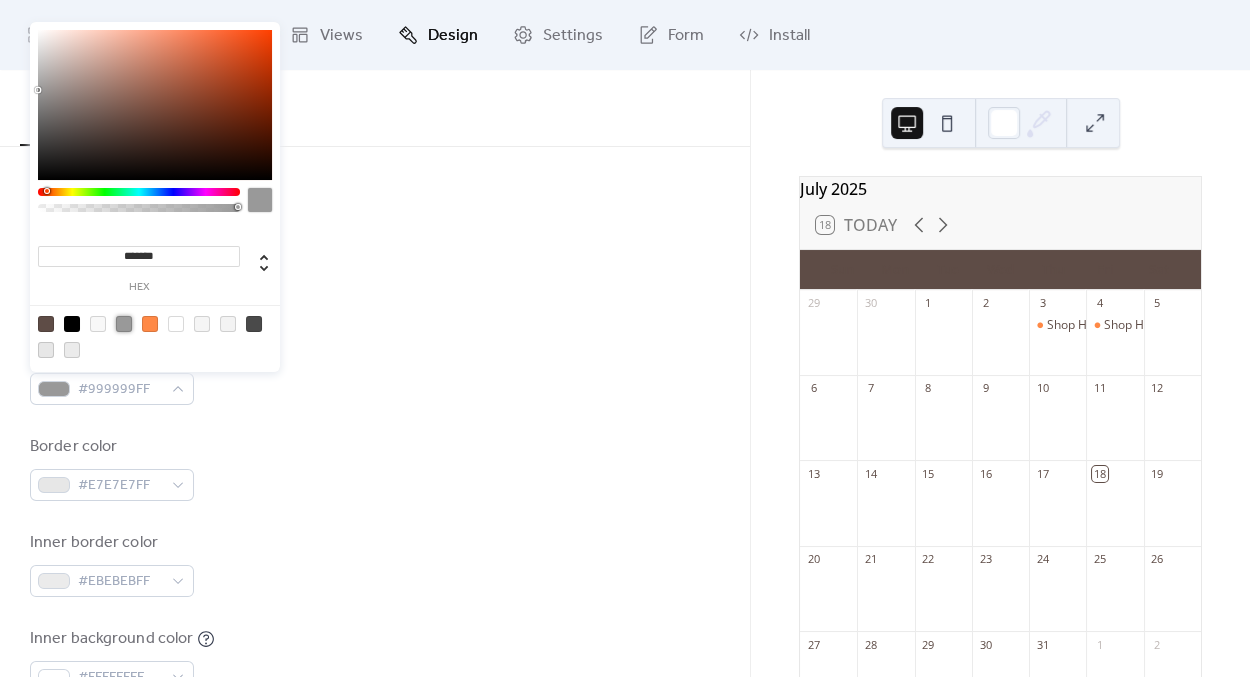 click on "Background color #5E4C46FF" at bounding box center [375, 276] 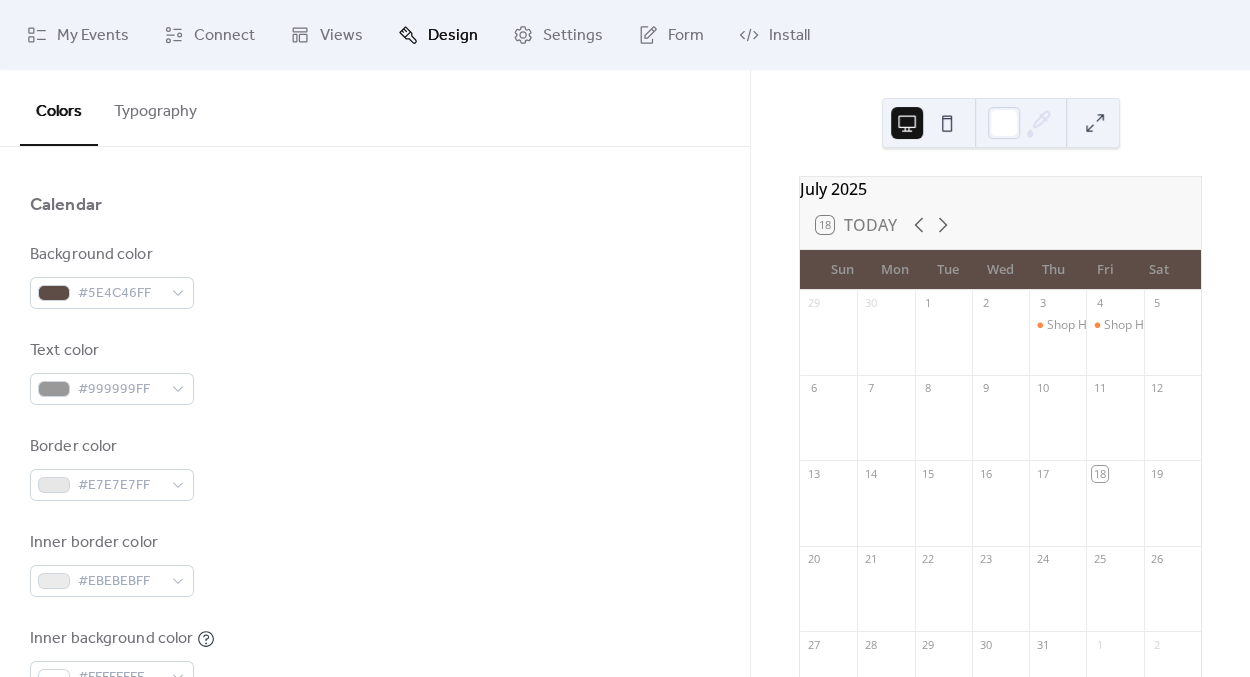 drag, startPoint x: 1238, startPoint y: 110, endPoint x: 1249, endPoint y: 217, distance: 107.563934 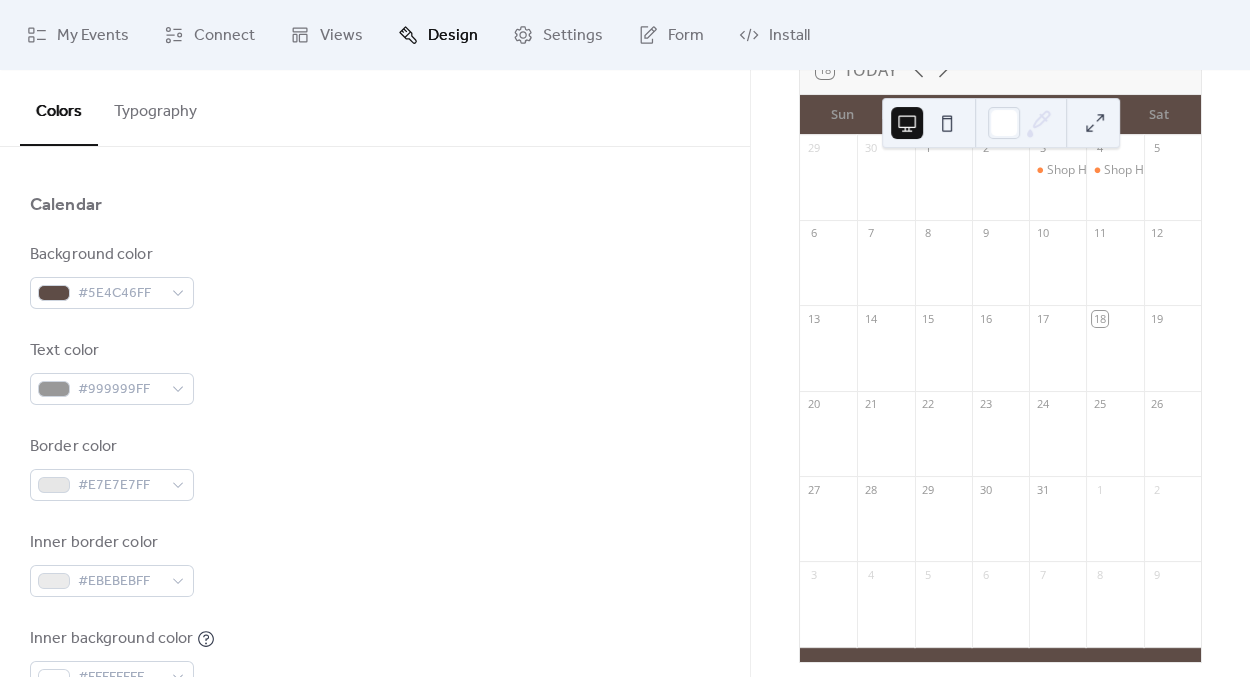 scroll, scrollTop: 154, scrollLeft: 0, axis: vertical 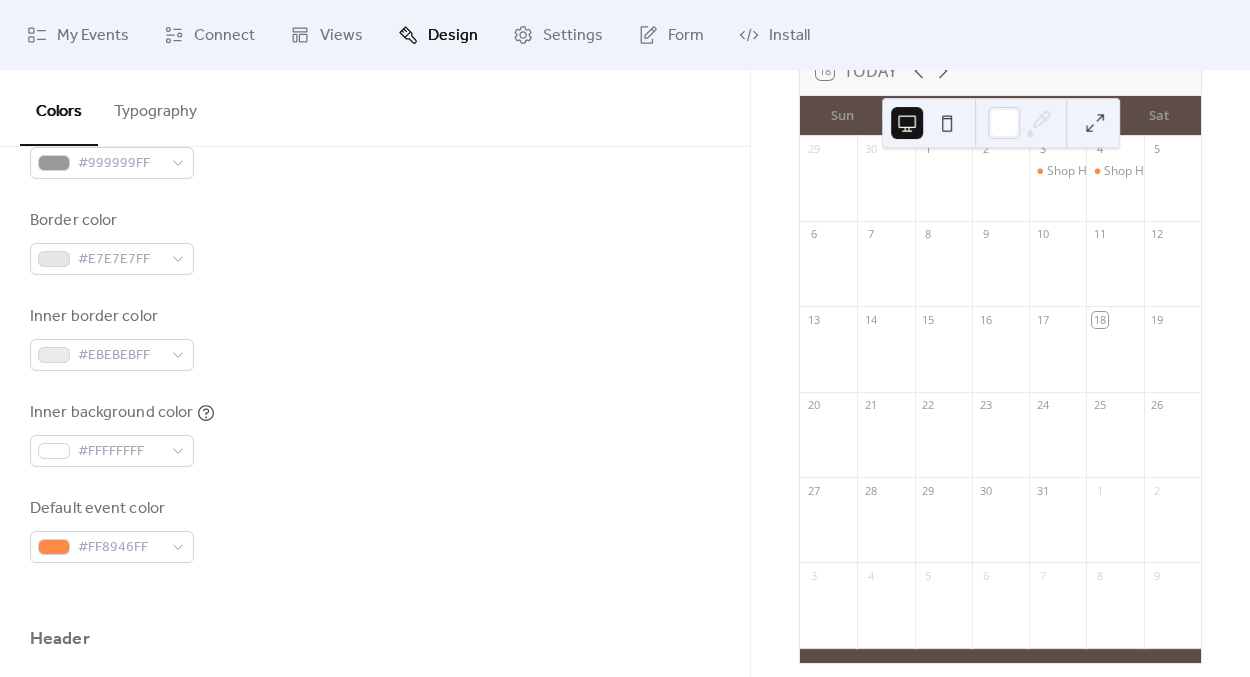 click on "July 2025 18 Today Sun Mon Tue Wed Thu Fri Sat 29 30 1 2 3 Shop Holiday  4 Shop Holiday 5 6 7 8 9 10 11 12 13 14 15 16 17 18 19 20 21 22 23 24 25 26 27 28 29 30 31 1 2 3 4 5 6 7 8 9" at bounding box center (1000, 373) 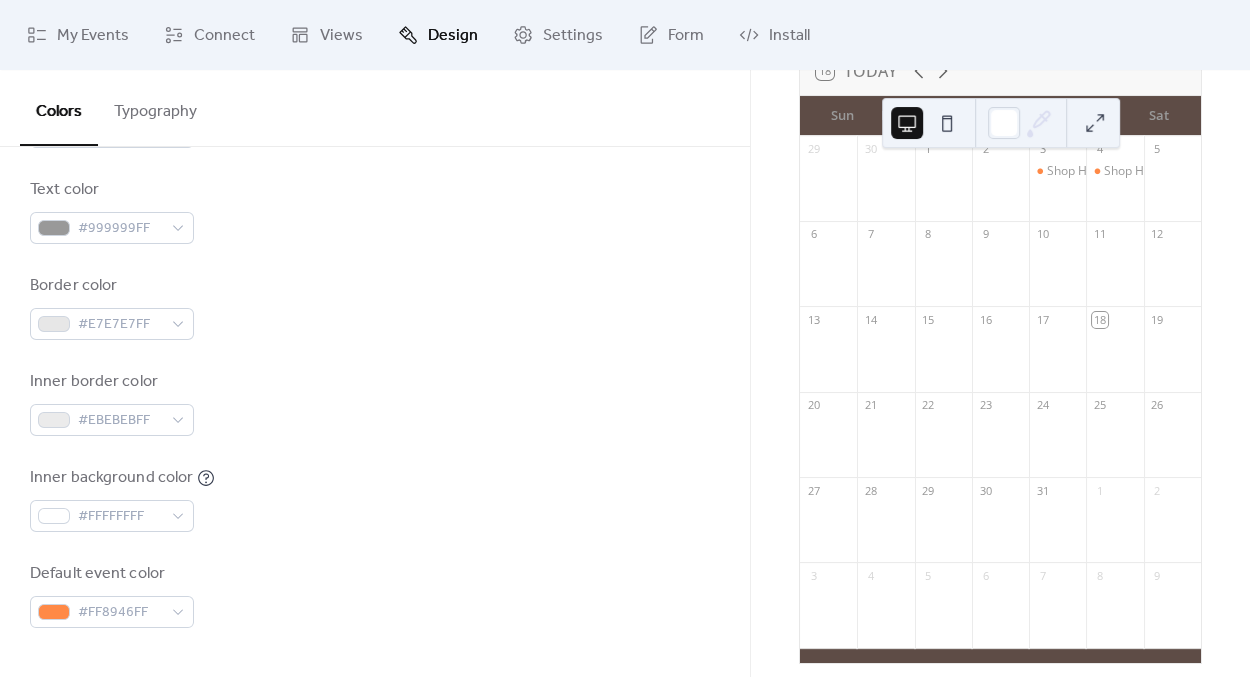 scroll, scrollTop: 283, scrollLeft: 0, axis: vertical 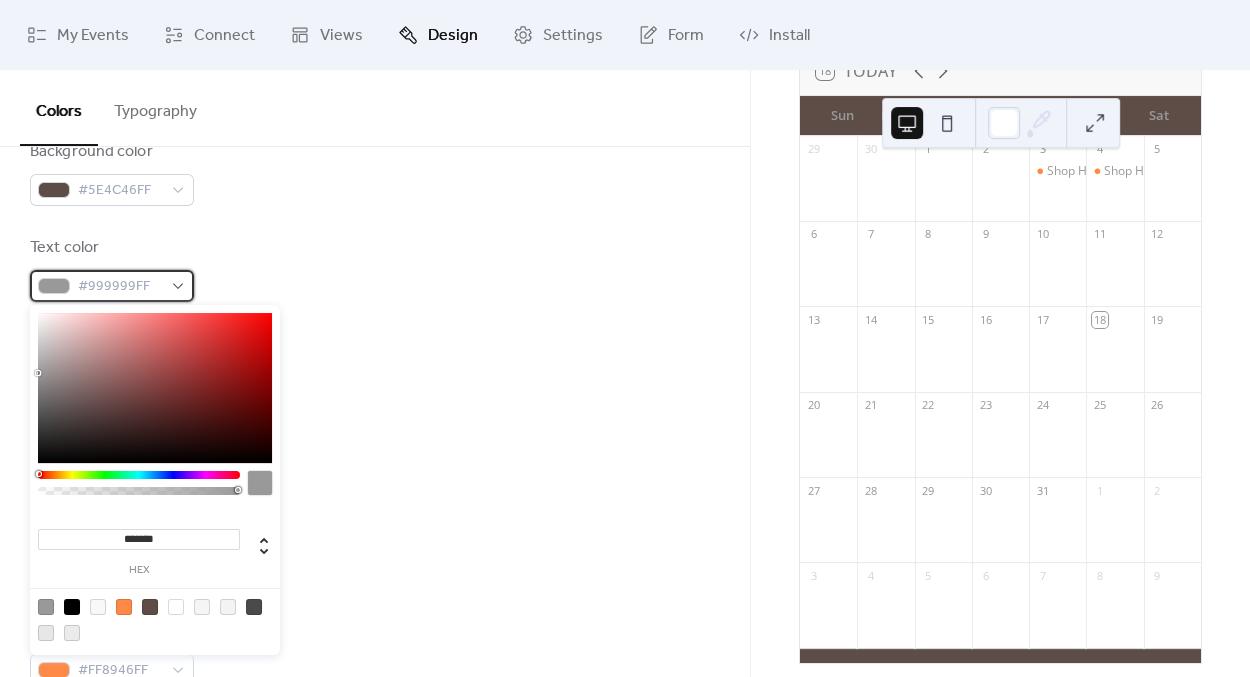 click on "#999999FF" at bounding box center [120, 287] 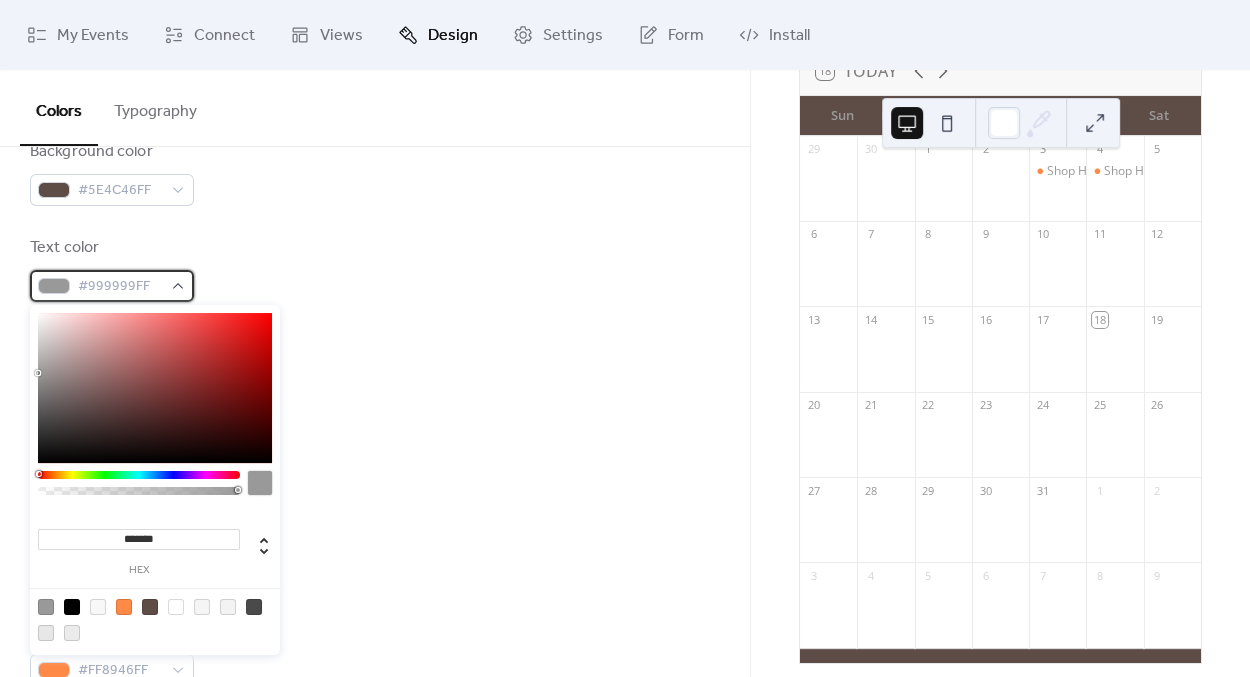 click on "#999999FF" at bounding box center [120, 287] 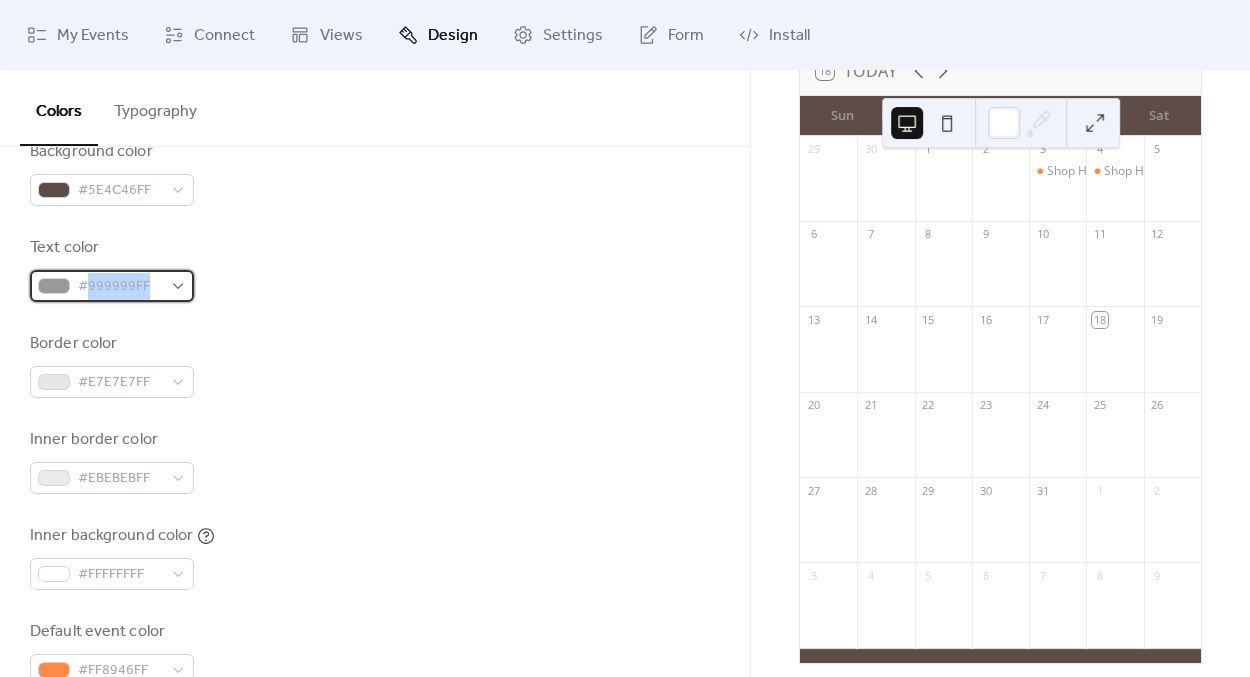 click on "#999999FF" at bounding box center (120, 287) 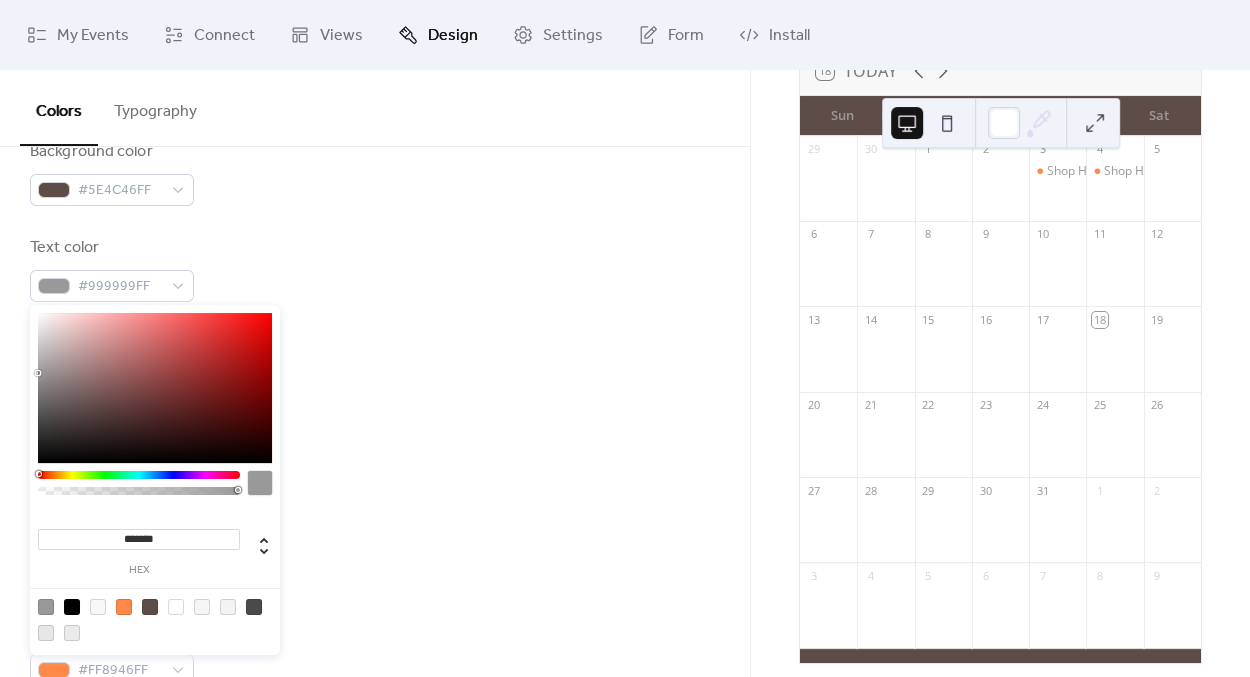 click on "*******" at bounding box center (139, 539) 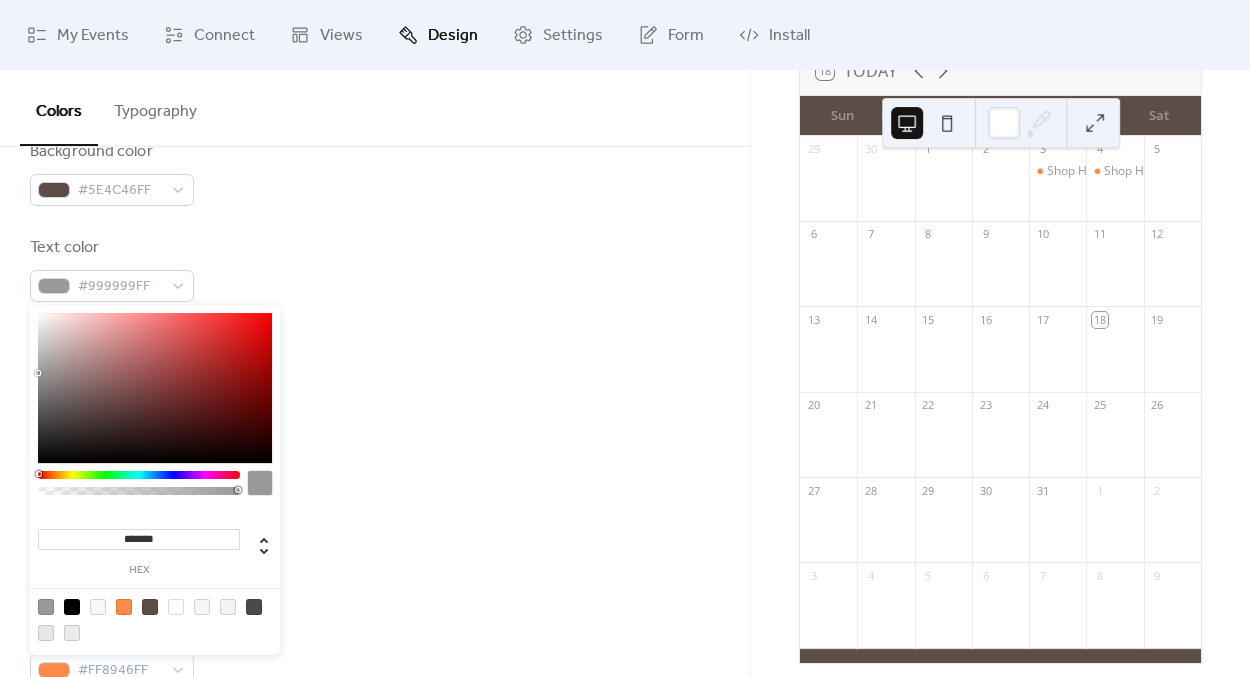 click on "*******" at bounding box center (139, 539) 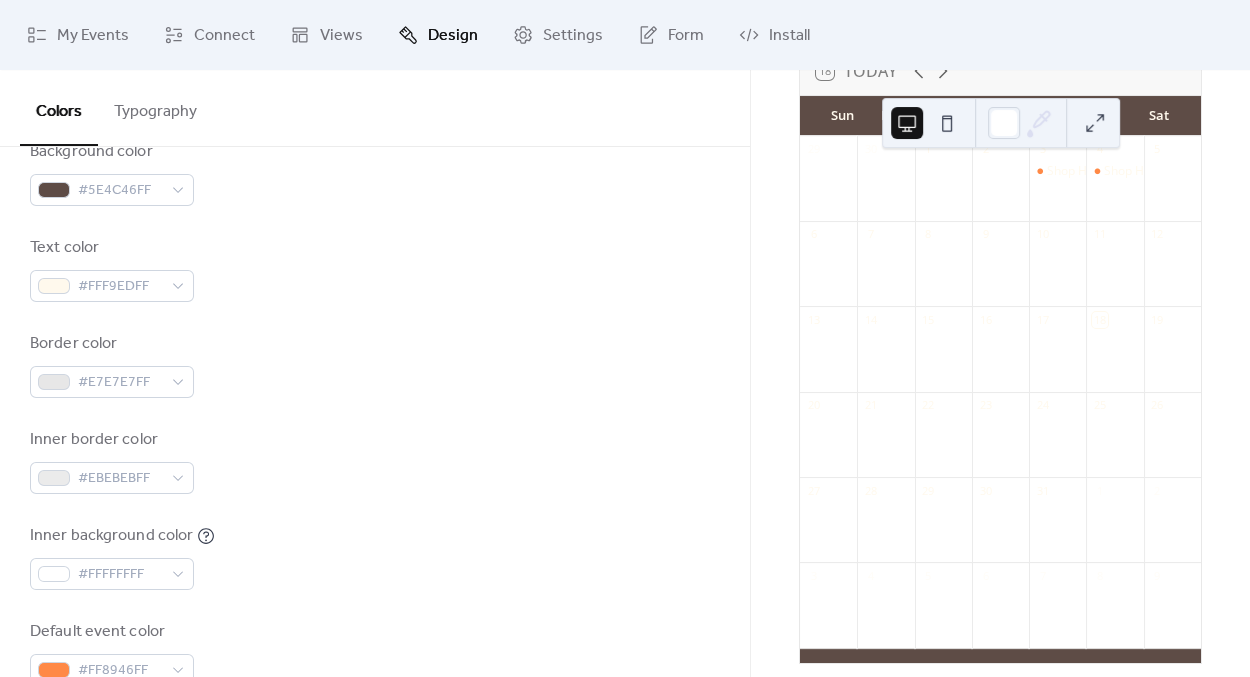 click on "Background color #5E4C46FF" at bounding box center (375, 173) 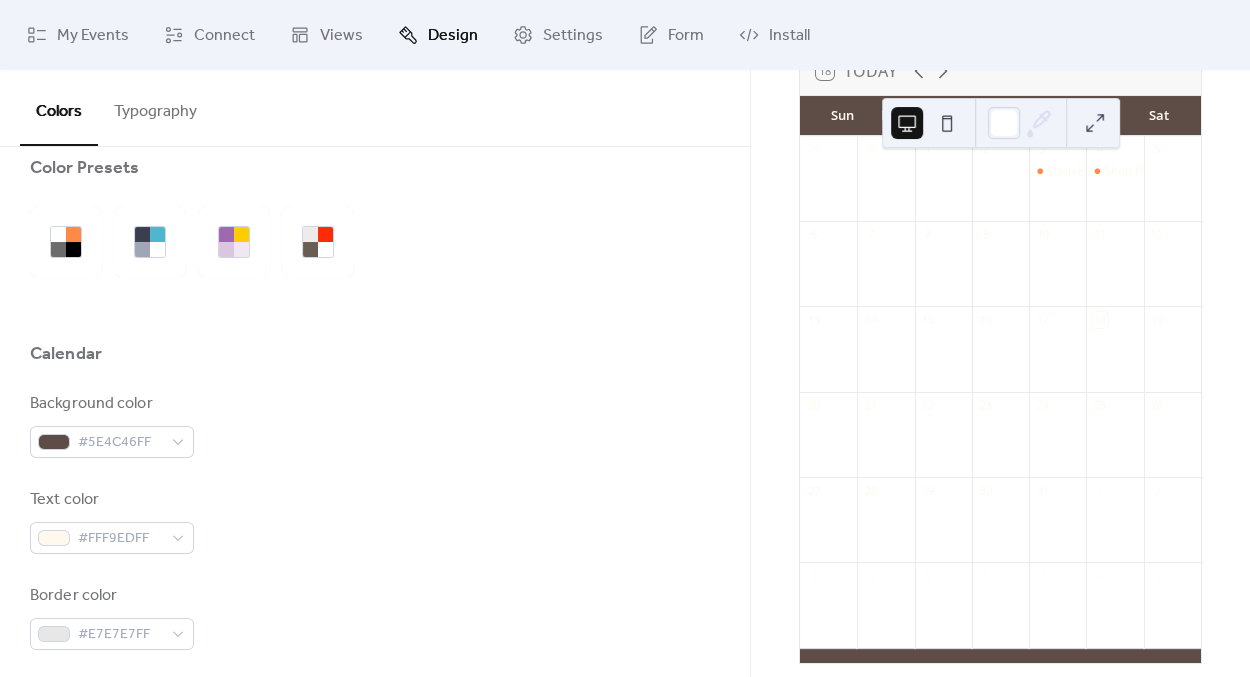 scroll, scrollTop: 0, scrollLeft: 0, axis: both 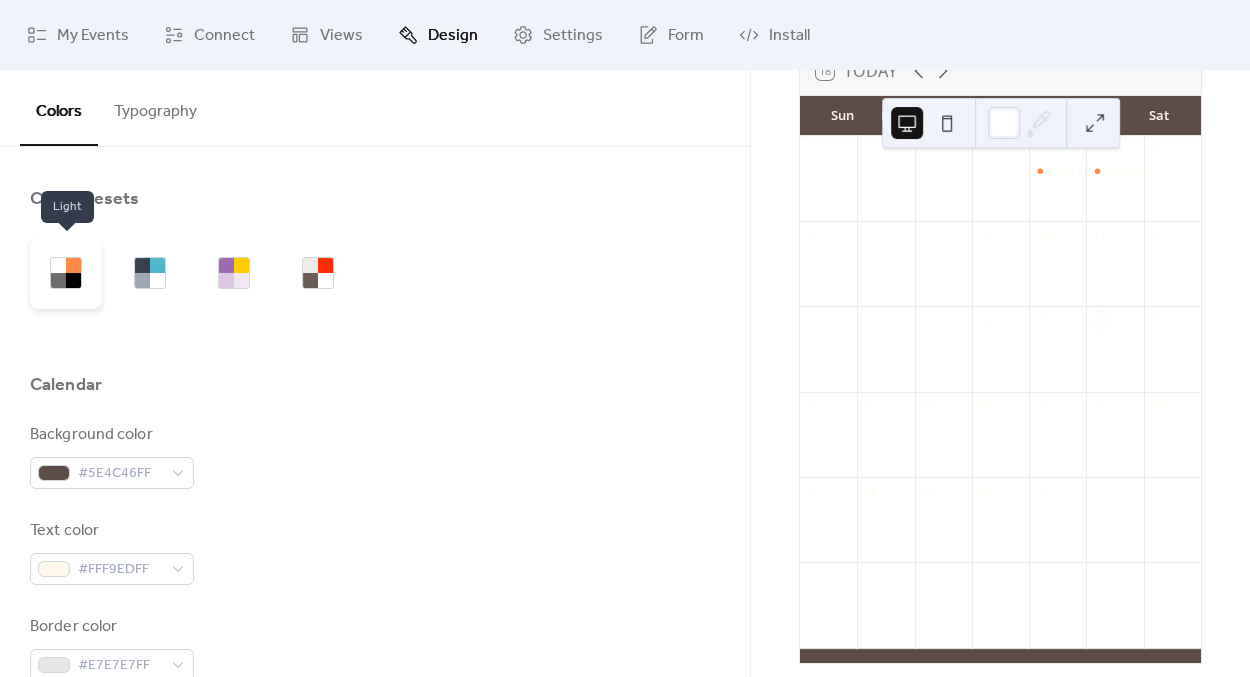 click at bounding box center [58, 280] 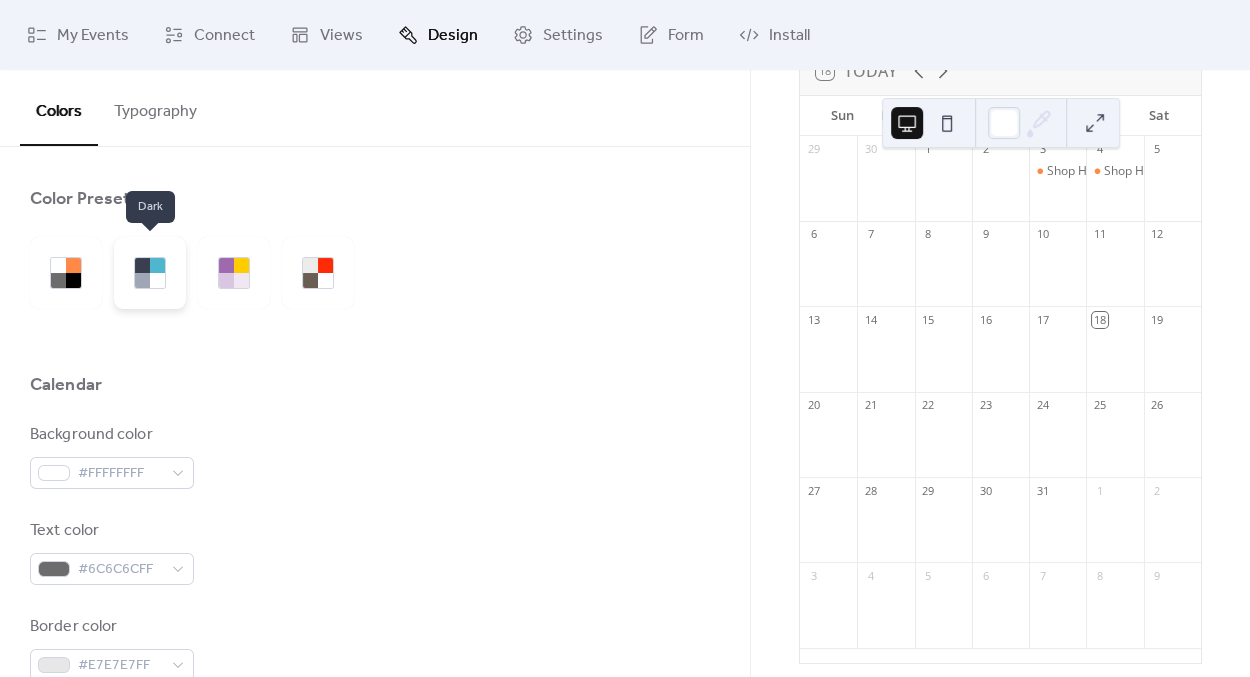 click at bounding box center (150, 273) 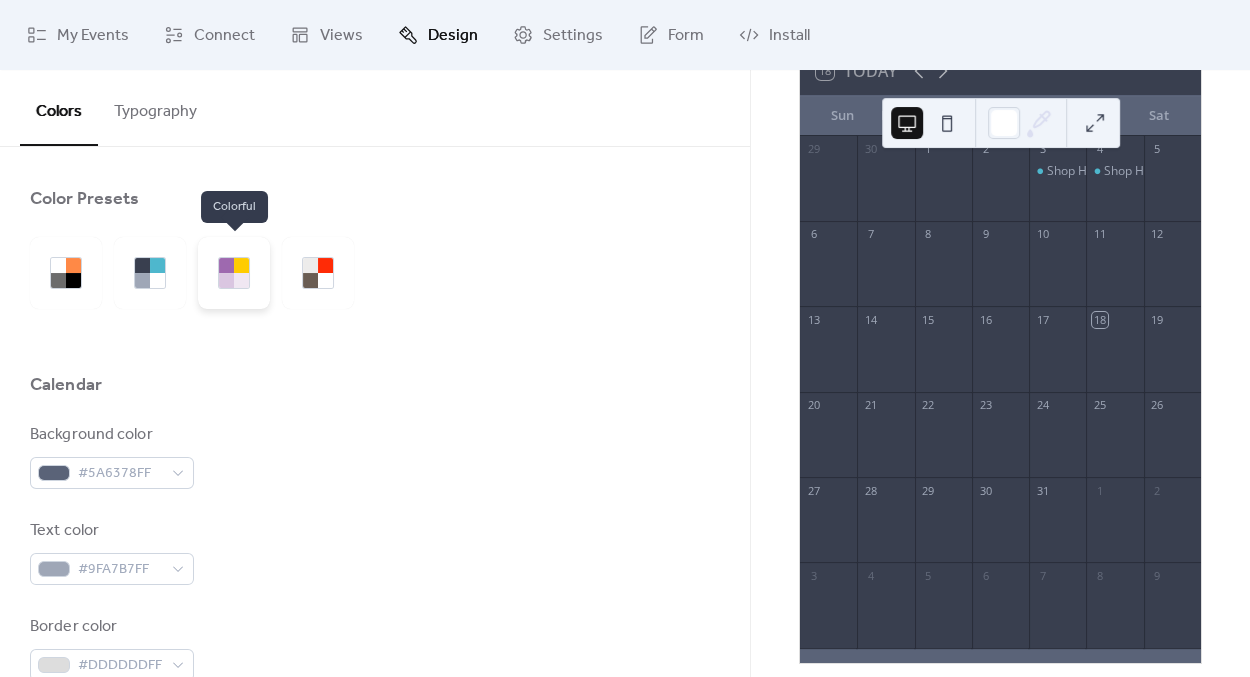click at bounding box center (241, 280) 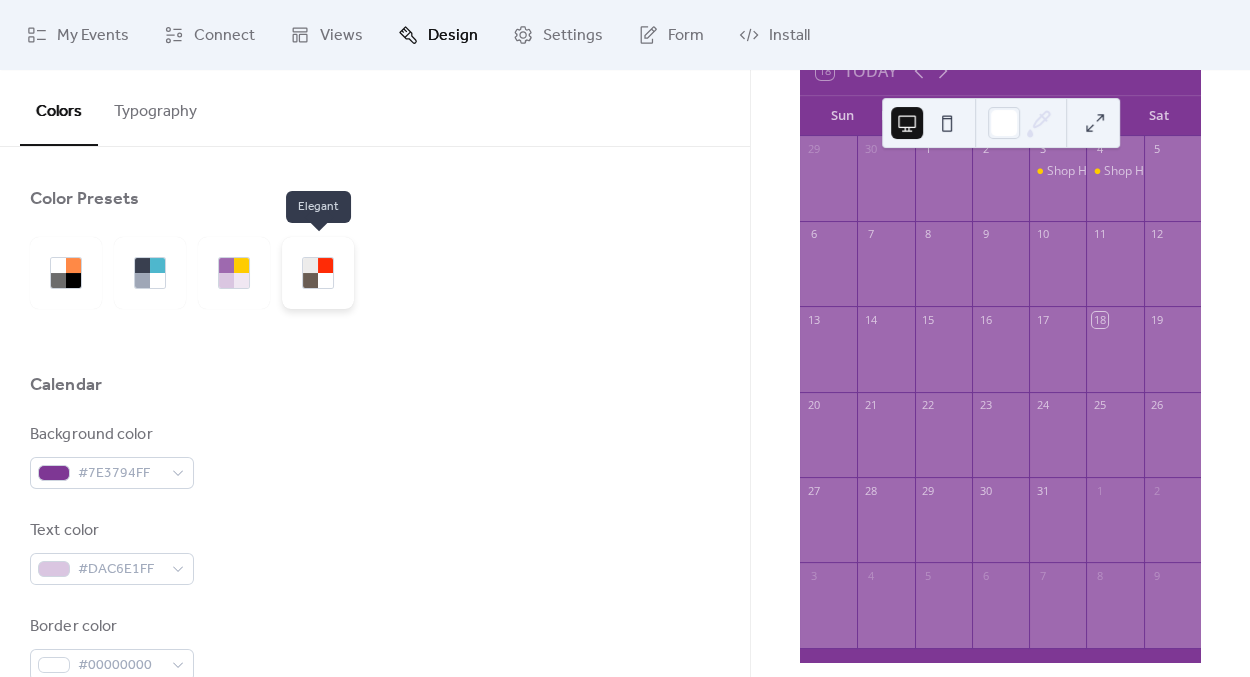 click at bounding box center [318, 273] 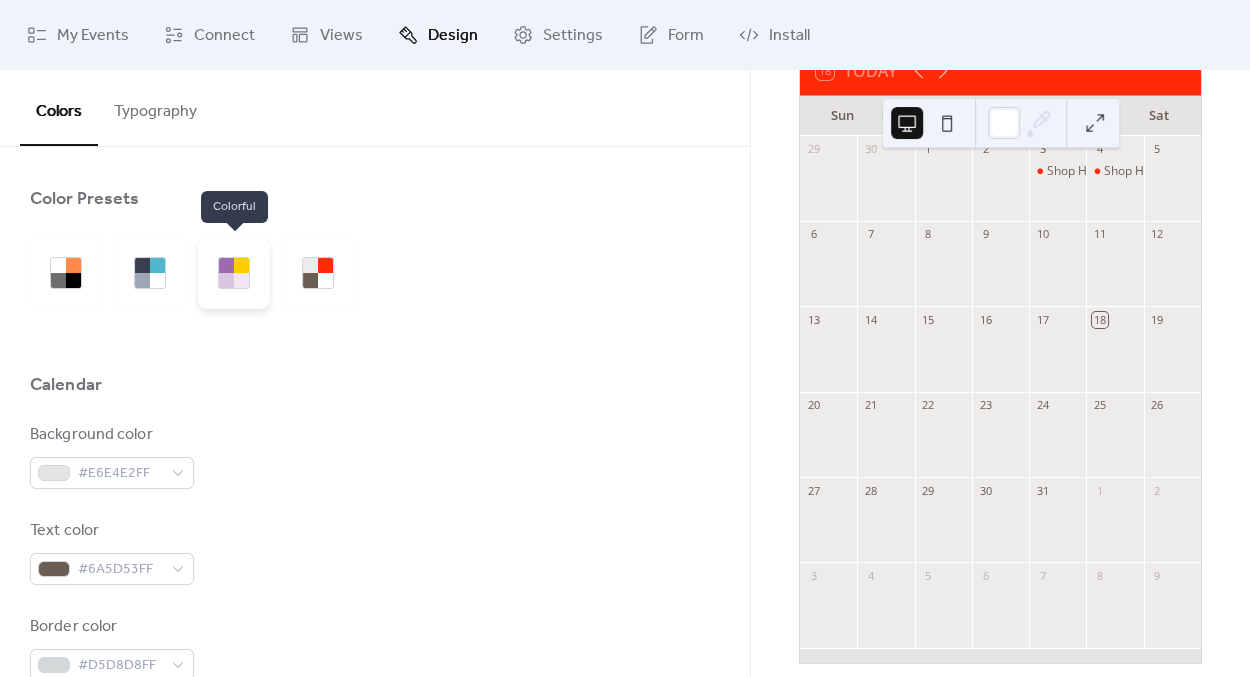 click at bounding box center (234, 273) 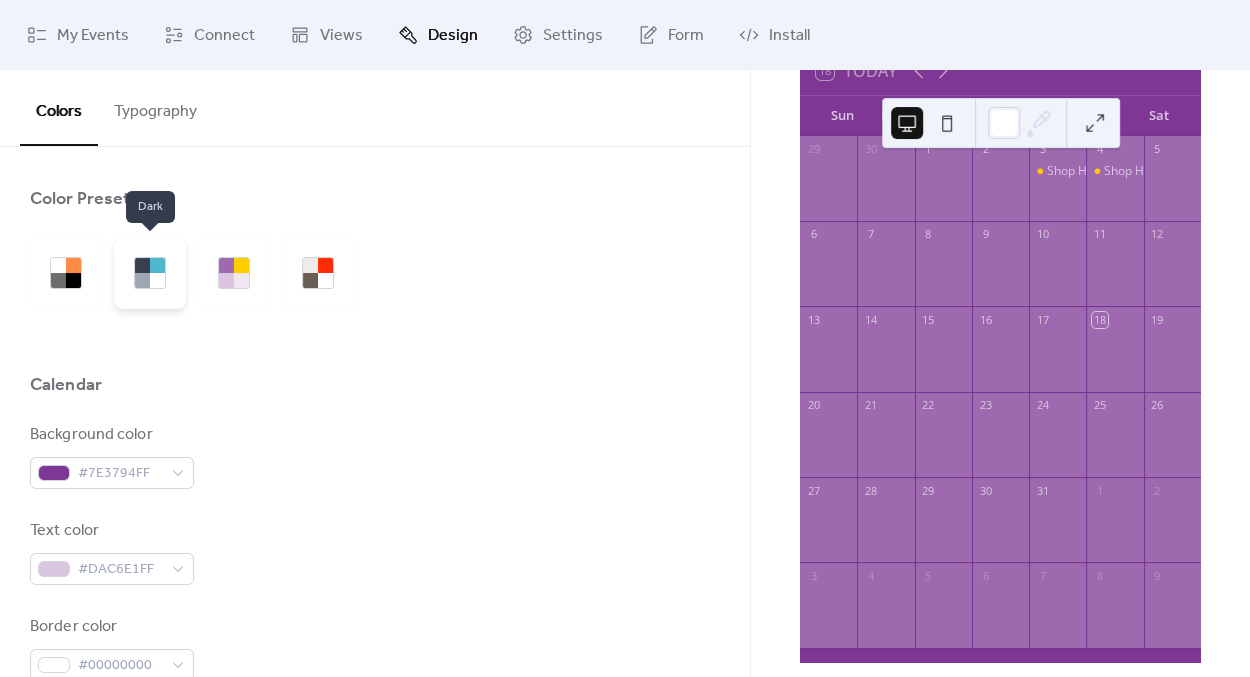click at bounding box center [150, 273] 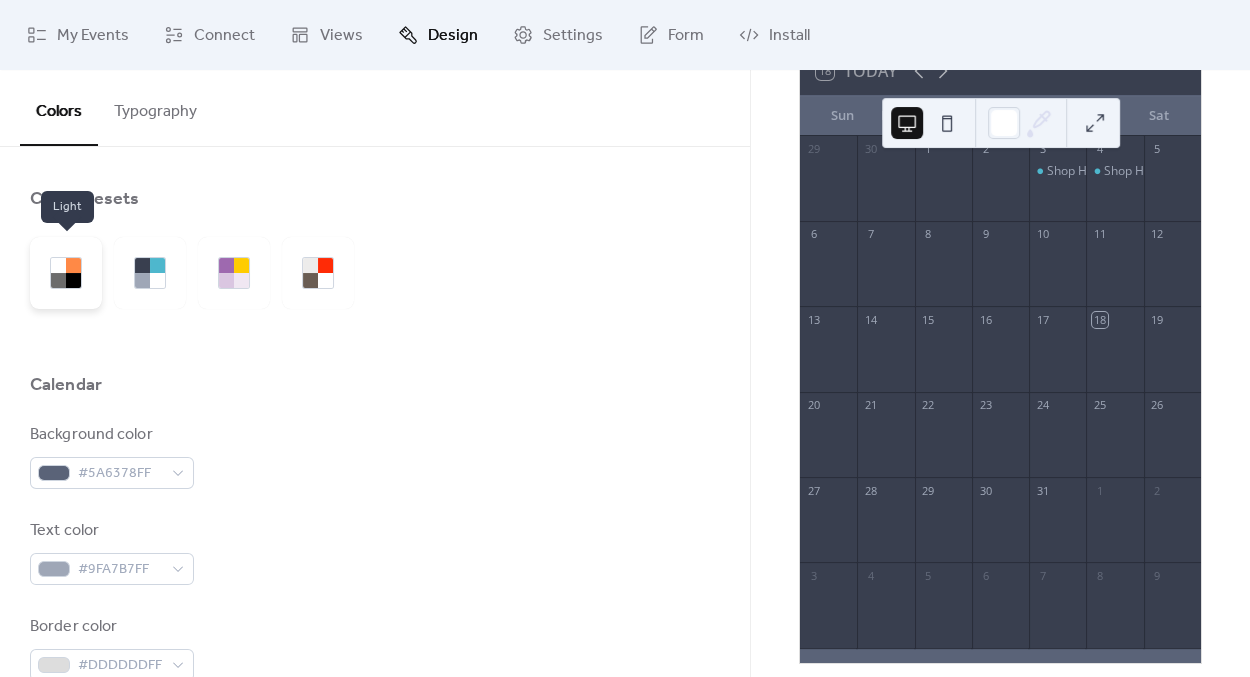 click at bounding box center [73, 265] 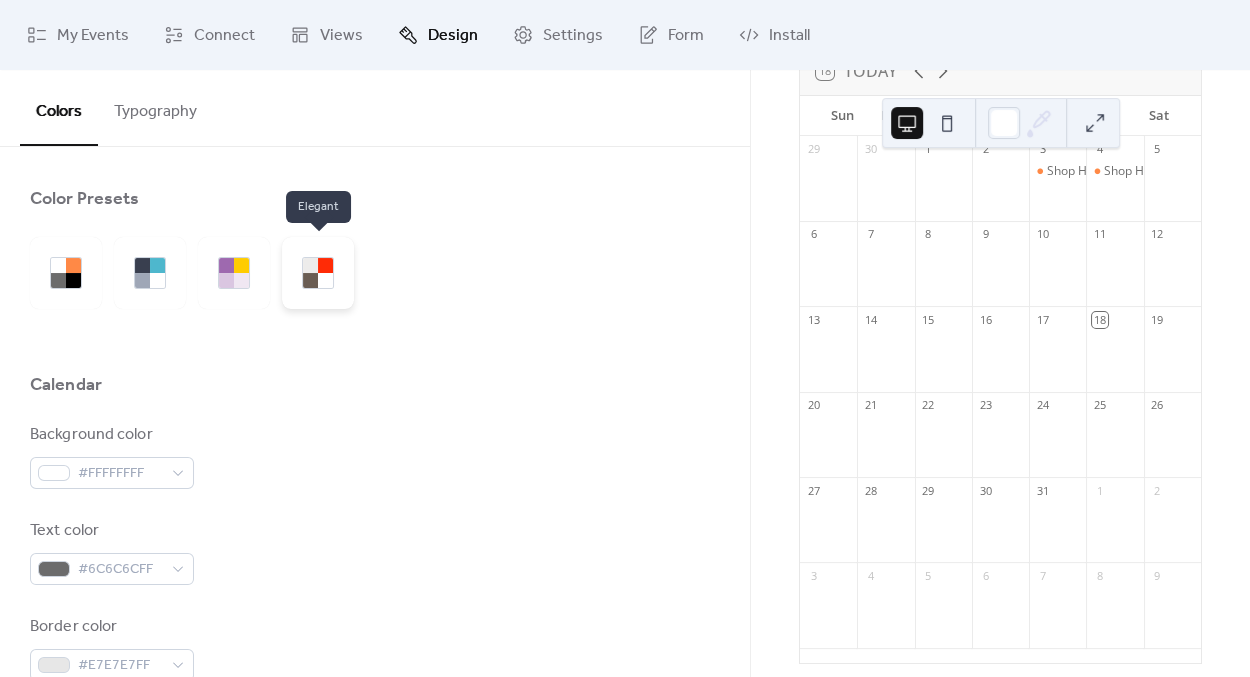 click at bounding box center (325, 280) 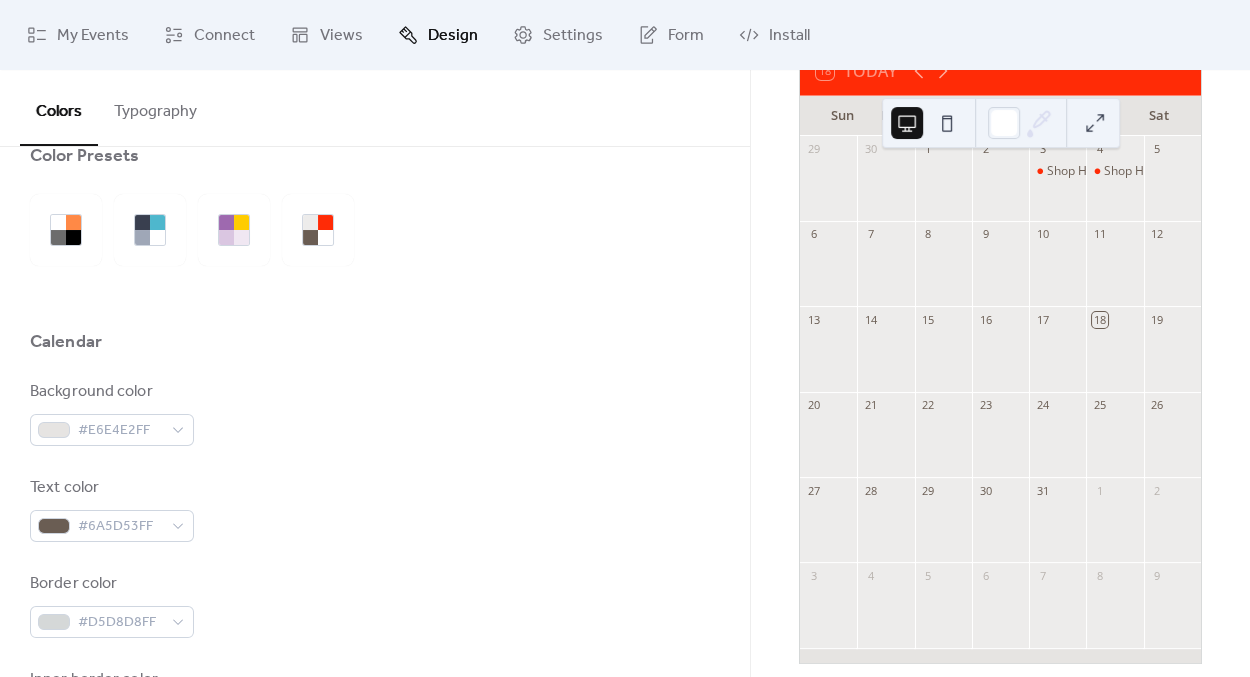 scroll, scrollTop: 34, scrollLeft: 0, axis: vertical 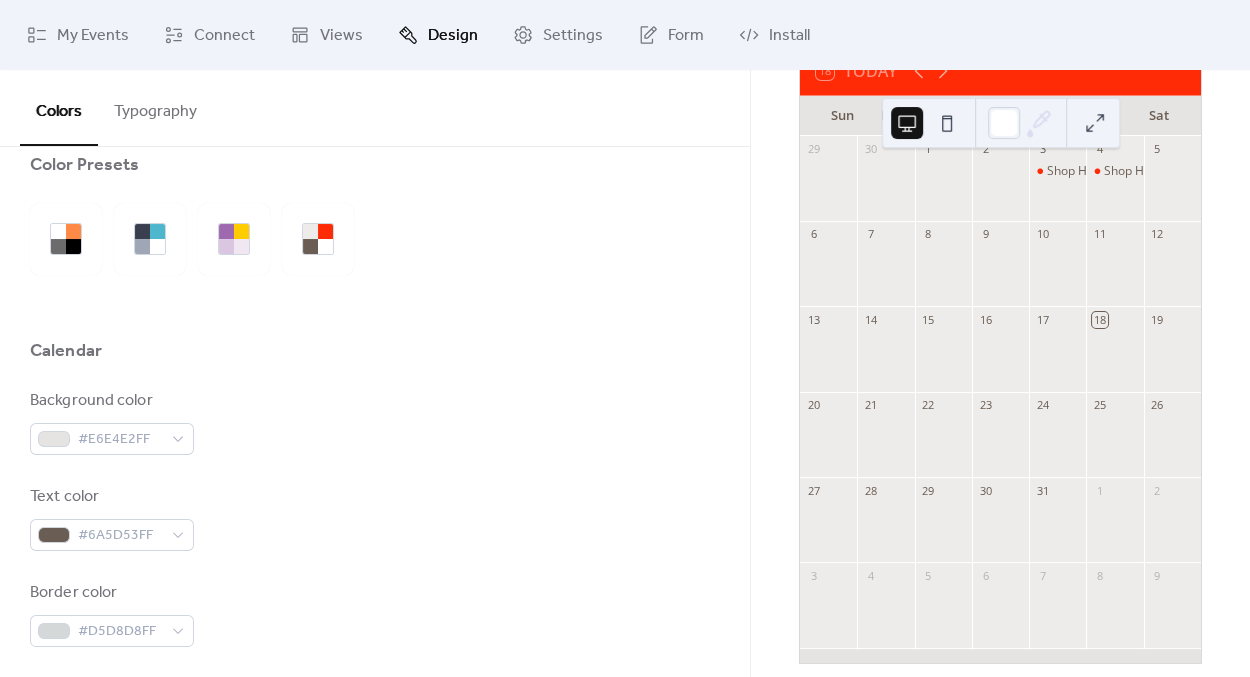 click on "July 2025 18 Today Sun Mon Tue Wed Thu Fri Sat 29 30 1 2 3 Shop Holiday  4 Shop Holiday 5 6 7 8 9 10 11 12 13 14 15 16 17 18 19 20 21 22 23 24 25 26 27 28 29 30 31 1 2 3 4 5 6 7 8 9" at bounding box center [1000, 373] 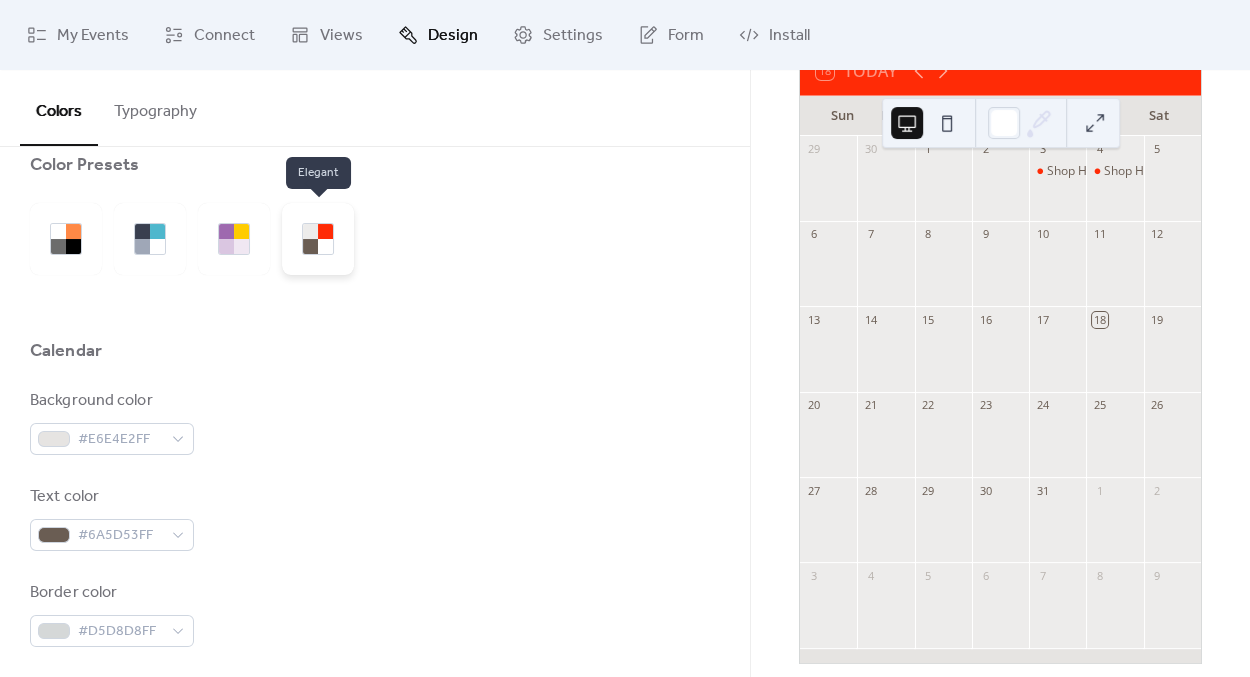 click at bounding box center [318, 239] 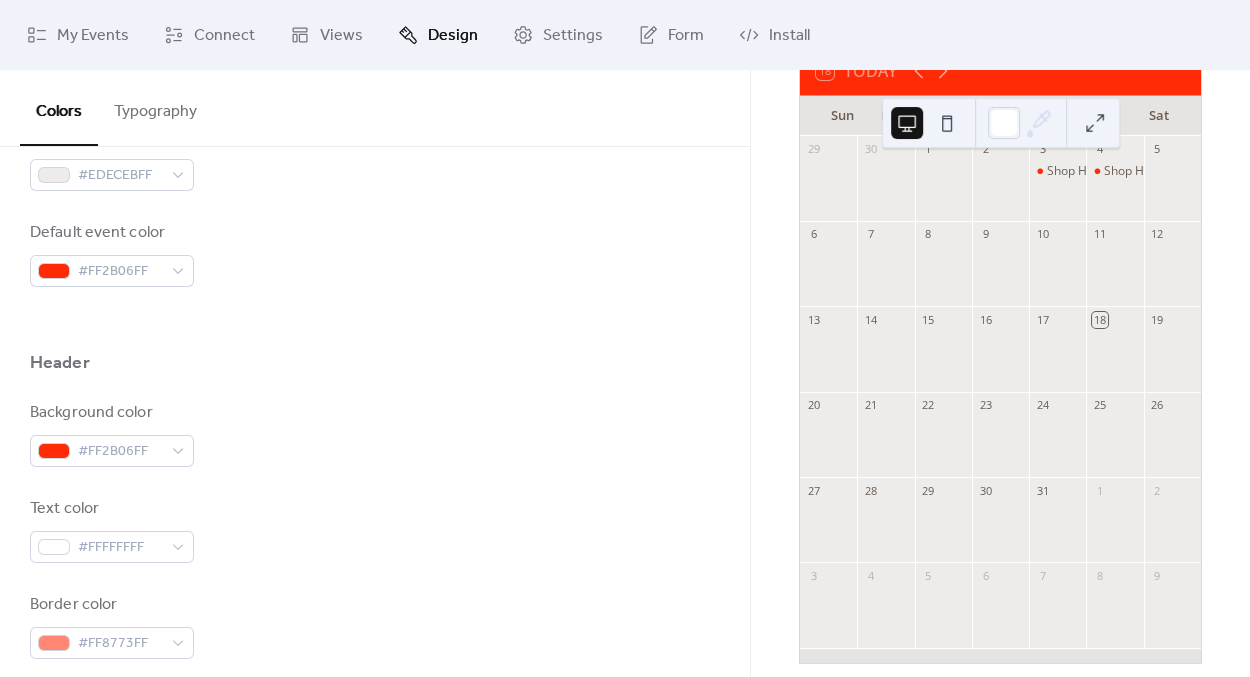 scroll, scrollTop: 691, scrollLeft: 0, axis: vertical 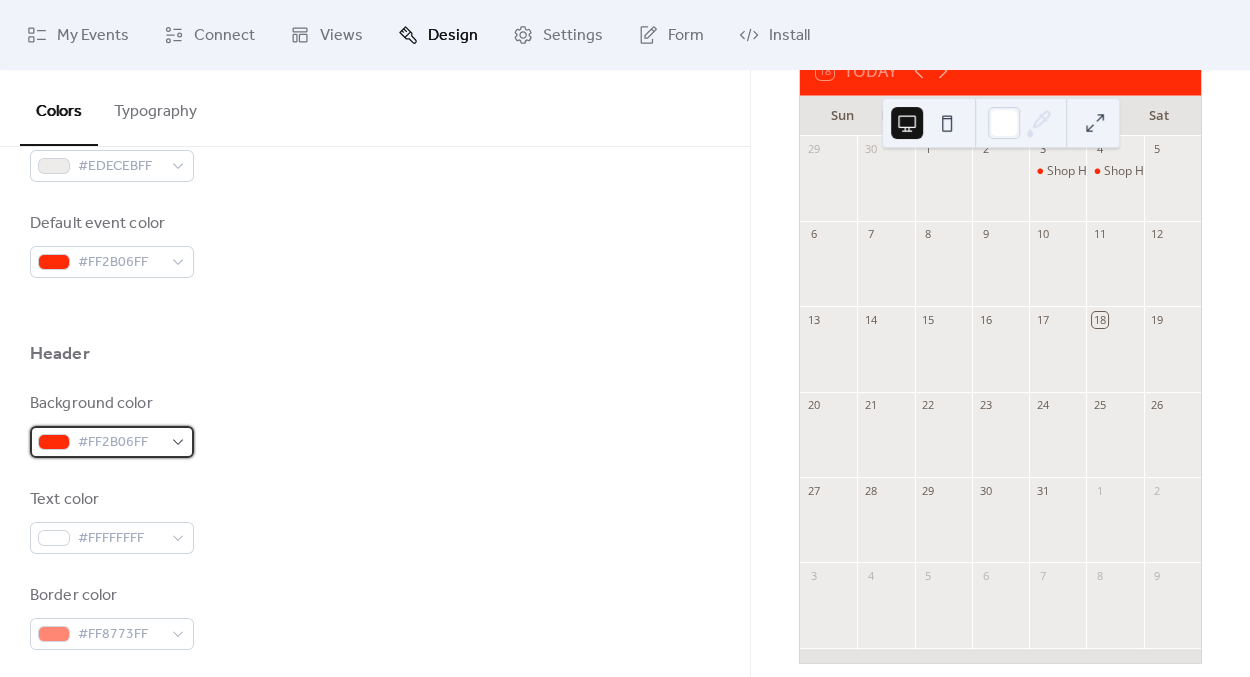 click on "#FF2B06FF" at bounding box center (112, 442) 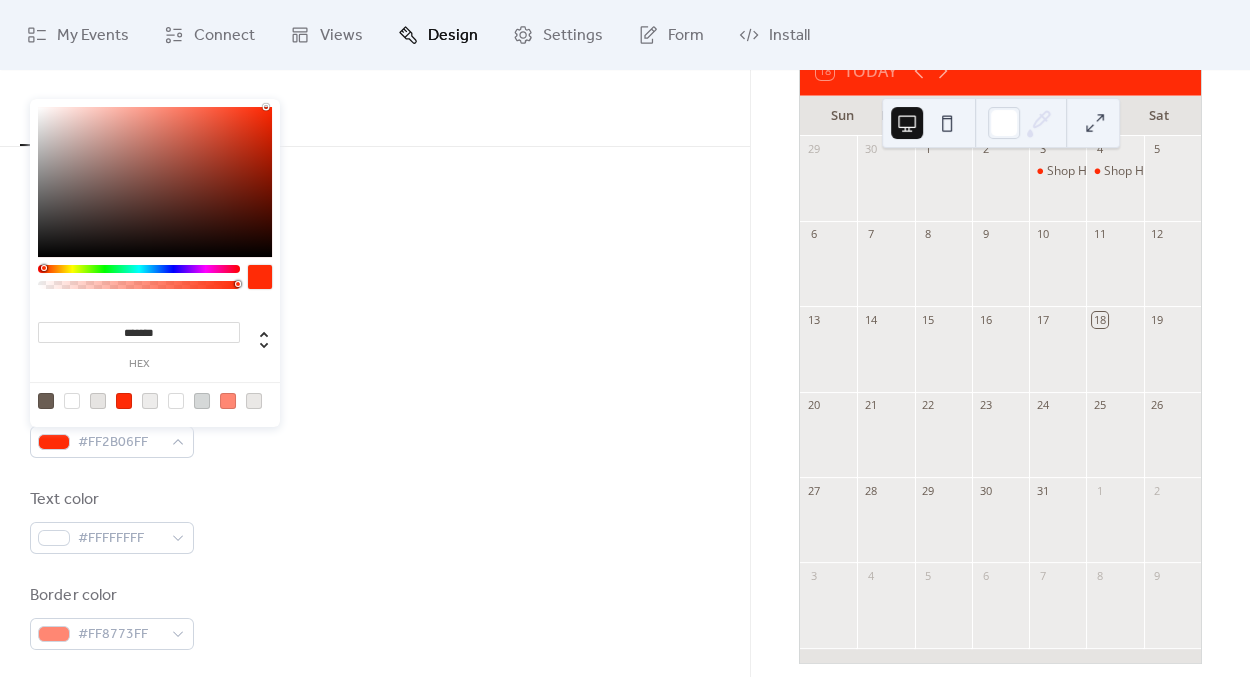 click at bounding box center [46, 401] 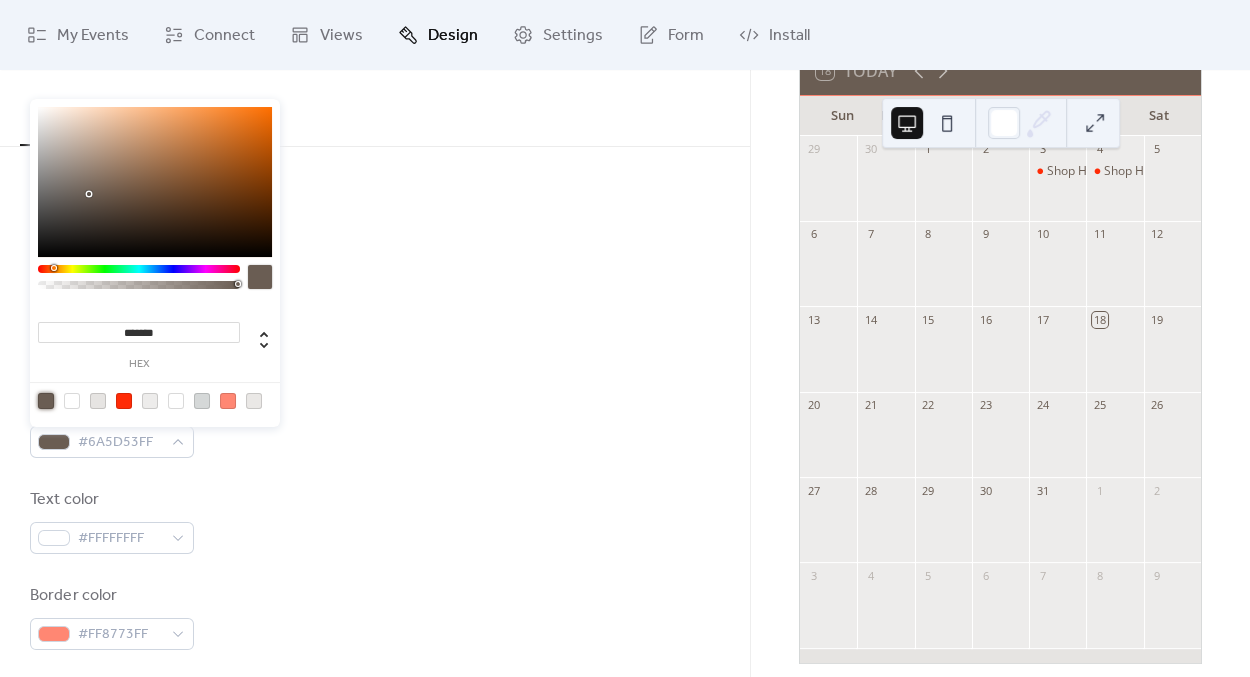 click at bounding box center [375, 310] 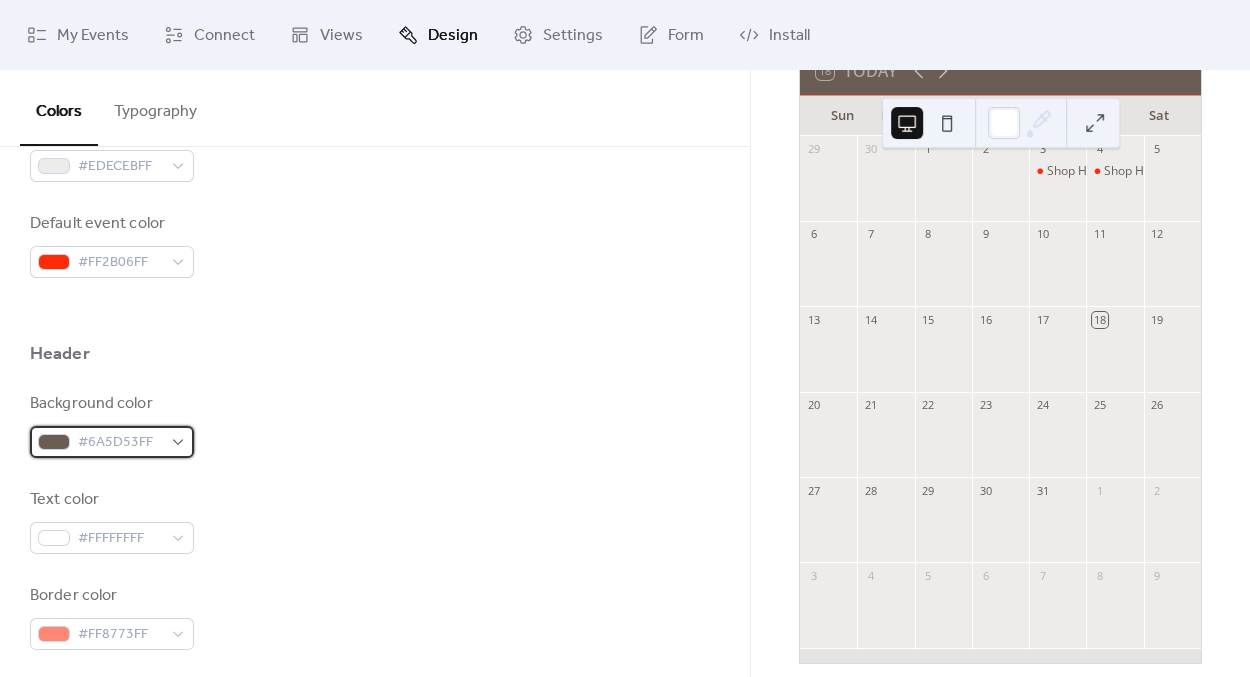 click on "#6A5D53FF" at bounding box center [120, 443] 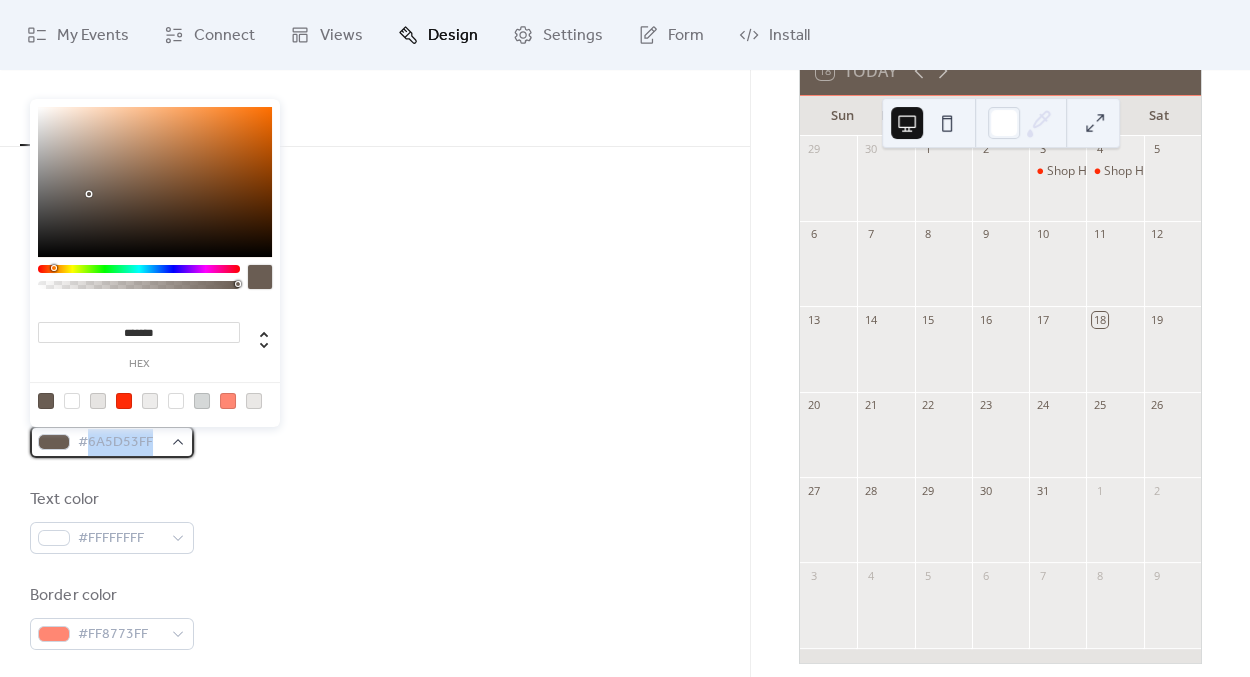 click on "#6A5D53FF" at bounding box center [120, 443] 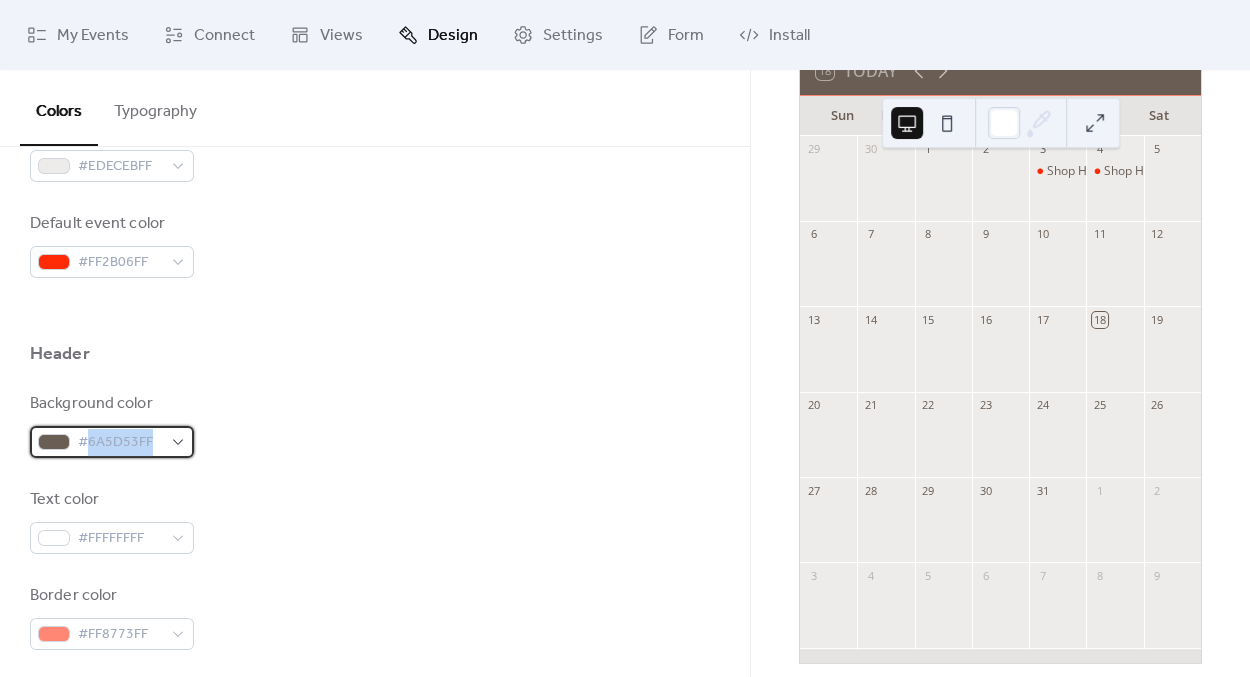 click on "#6A5D53FF" at bounding box center (120, 443) 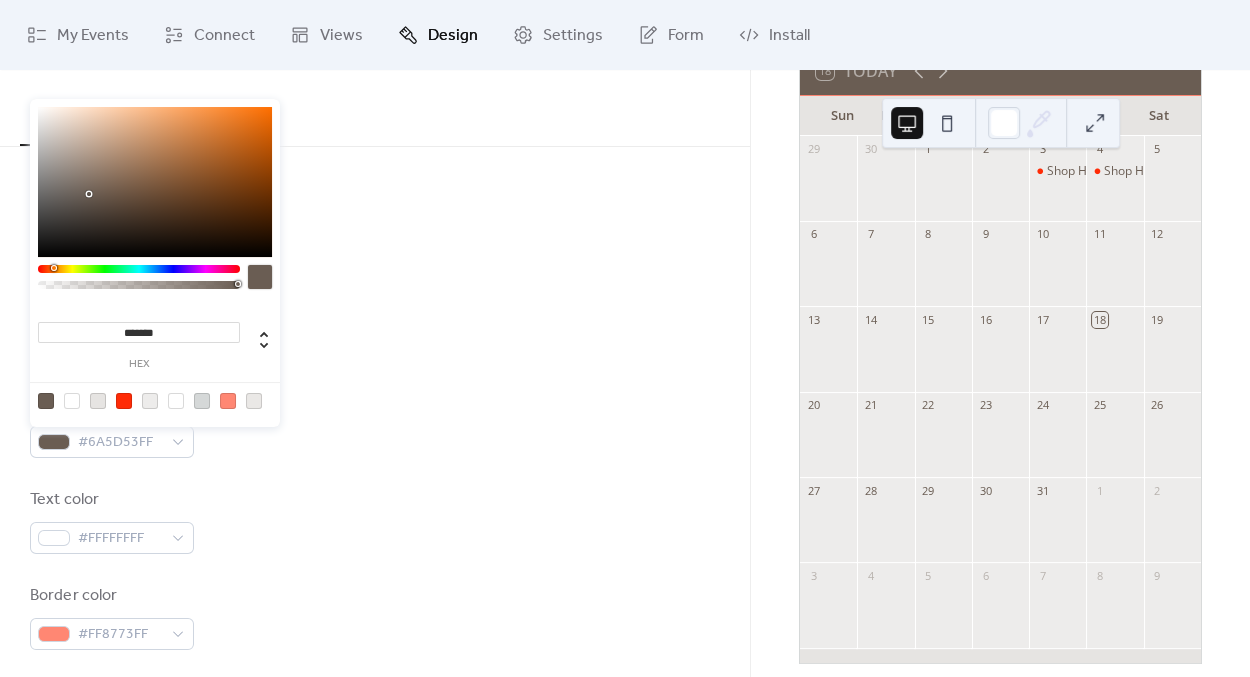 click on "*******" at bounding box center (139, 332) 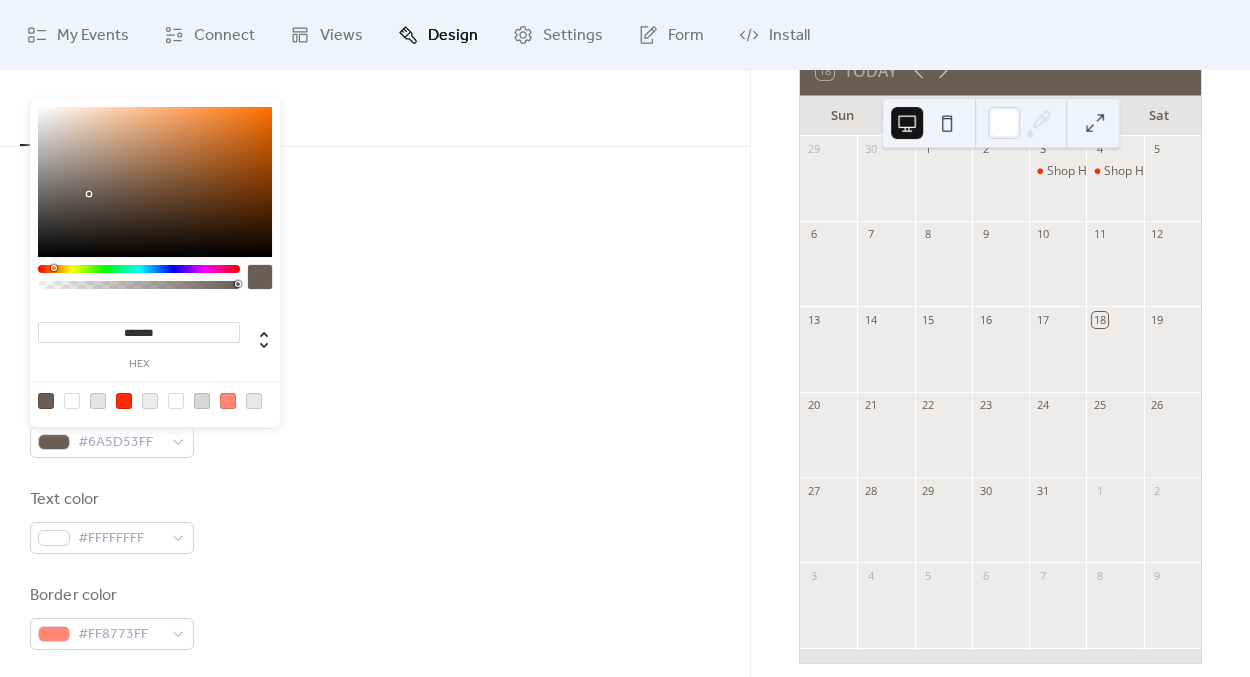 paste 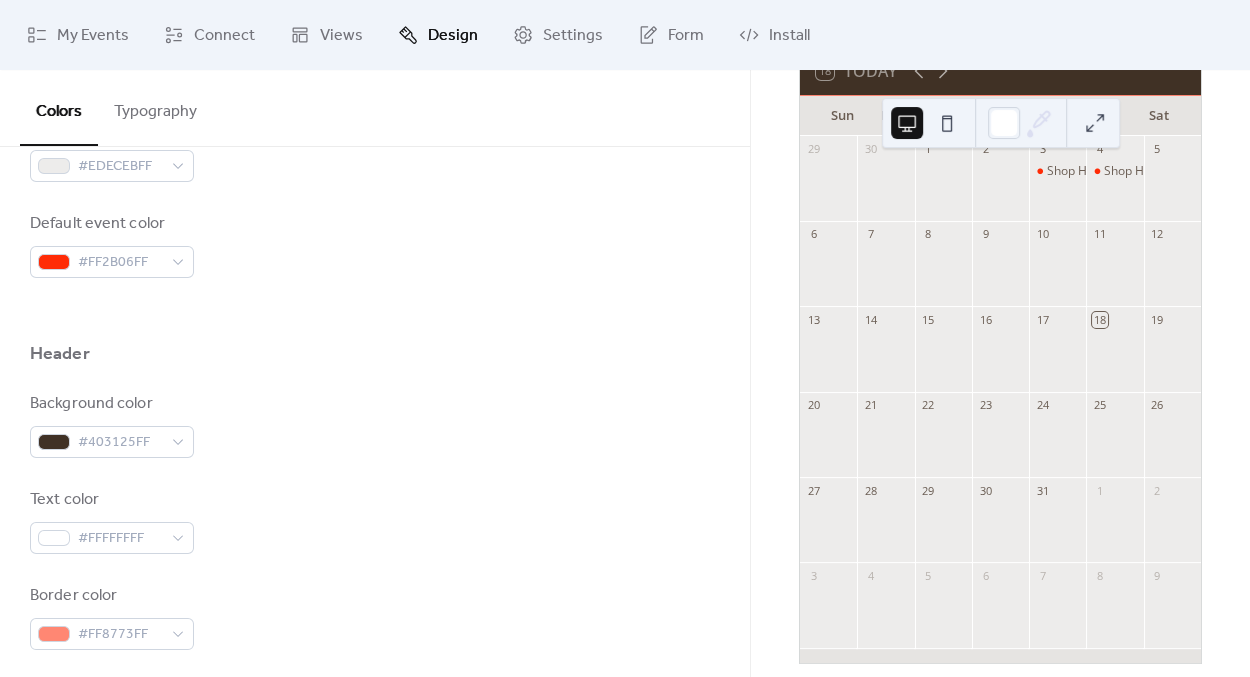 click on "Design" at bounding box center (453, 36) 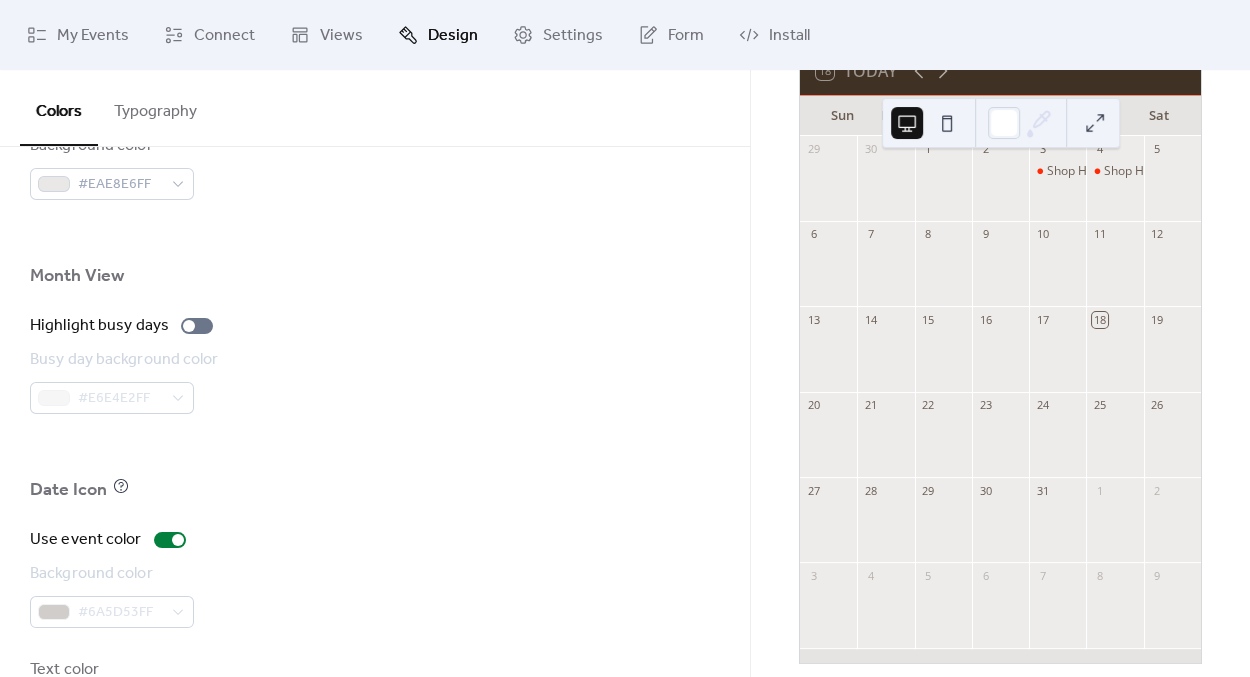 scroll, scrollTop: 1407, scrollLeft: 0, axis: vertical 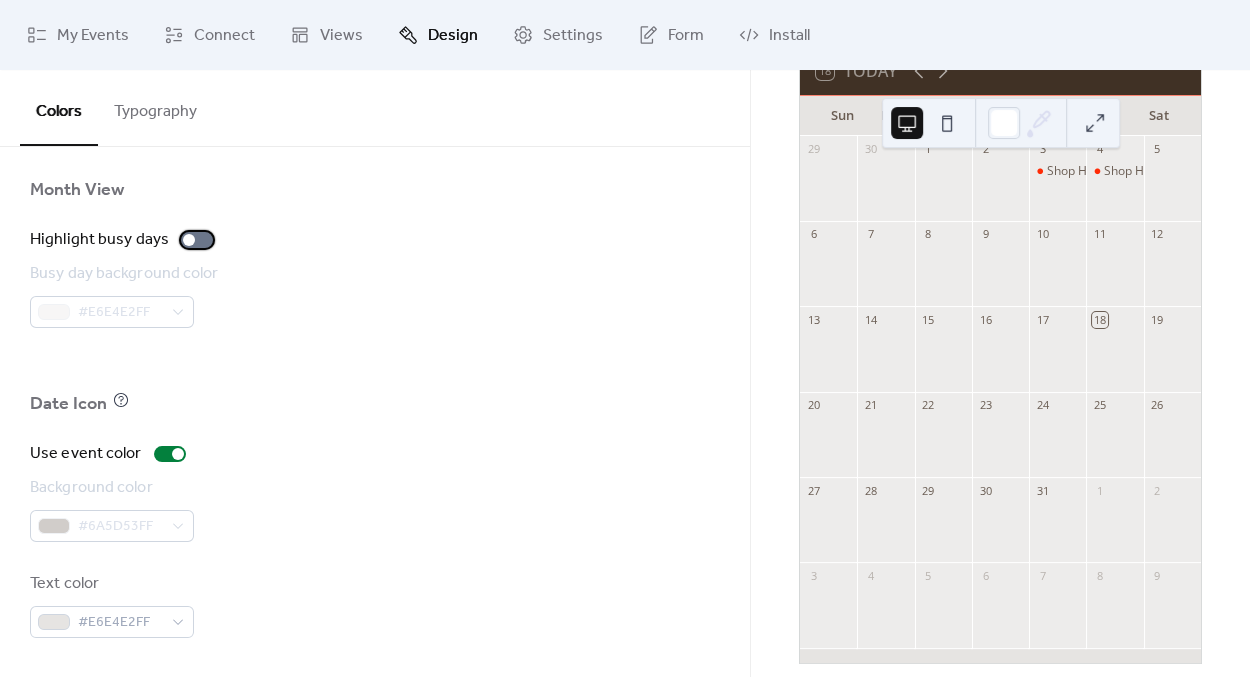 click at bounding box center (189, 240) 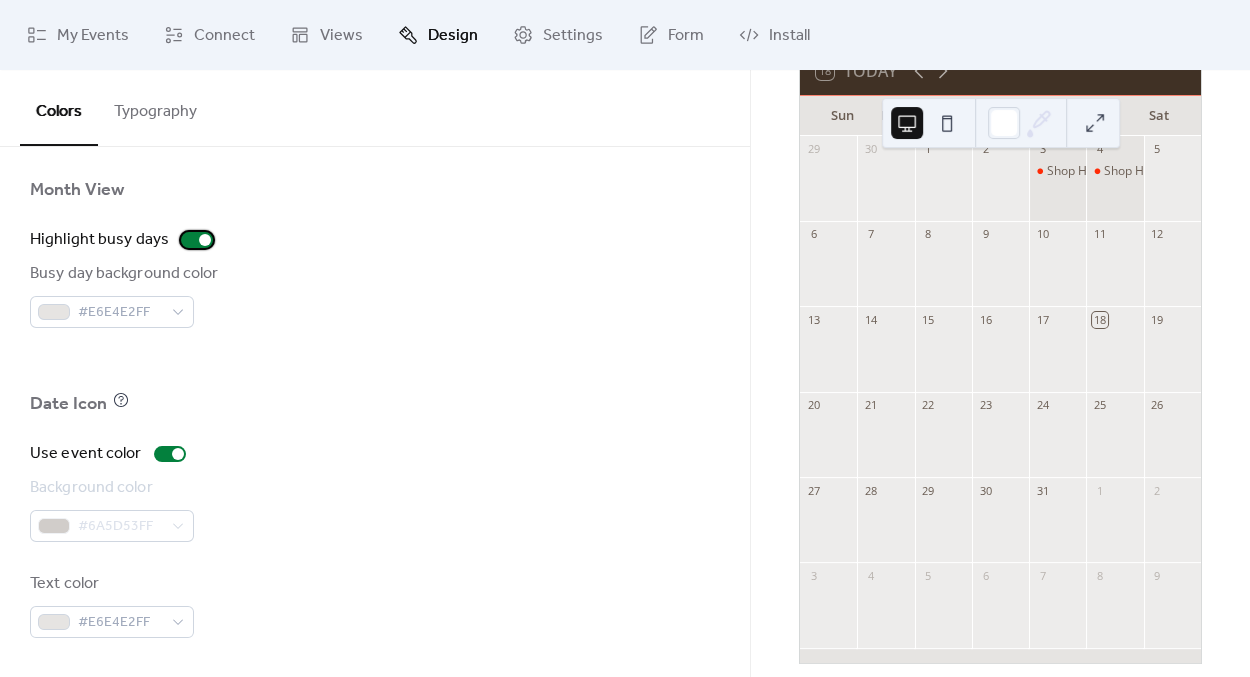 click at bounding box center (205, 240) 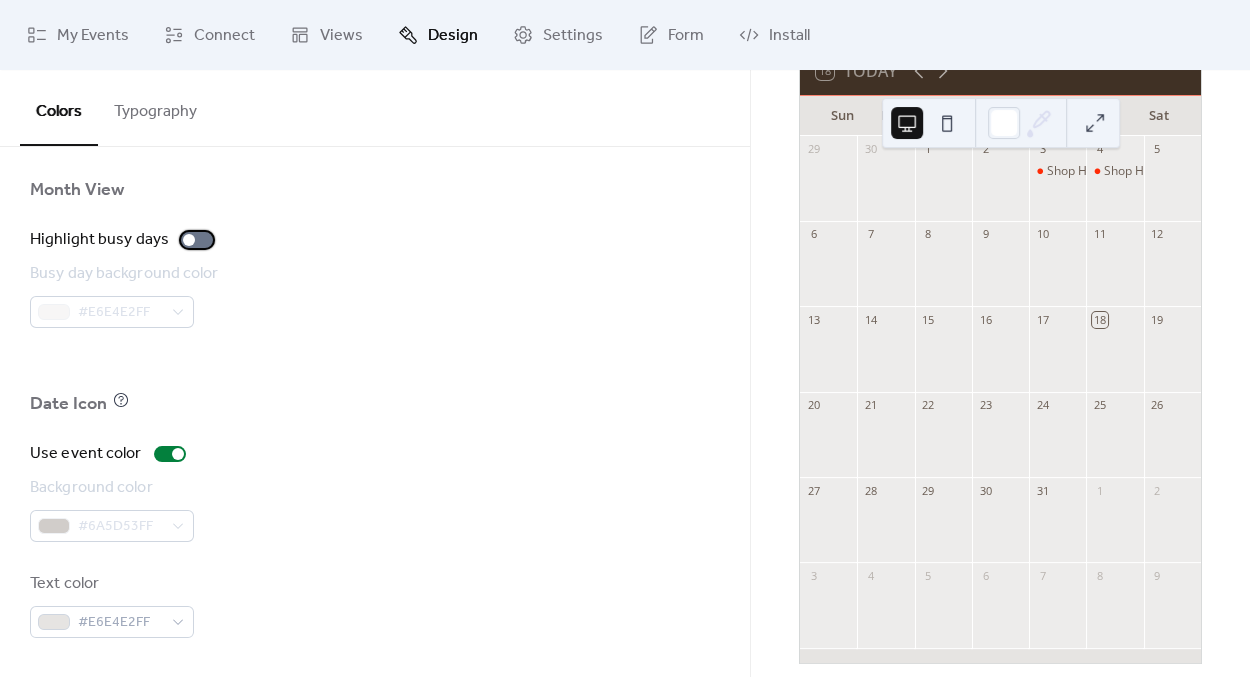 click at bounding box center [189, 240] 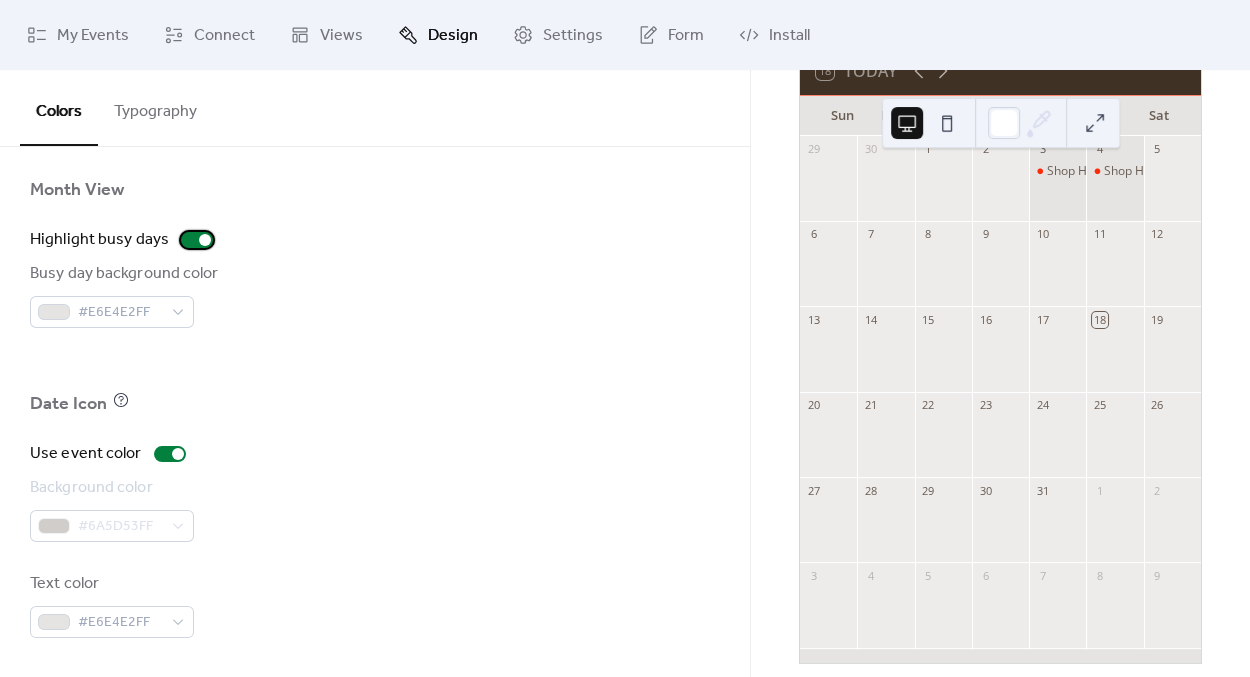 click at bounding box center (197, 240) 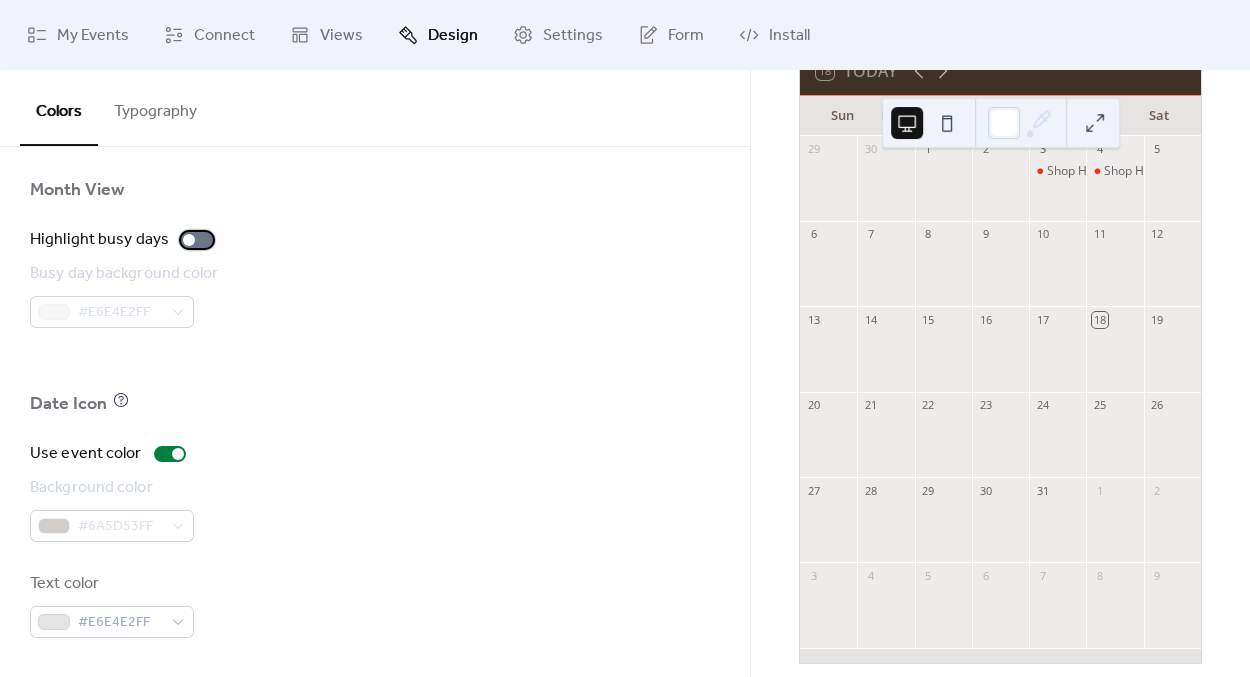 click at bounding box center [189, 240] 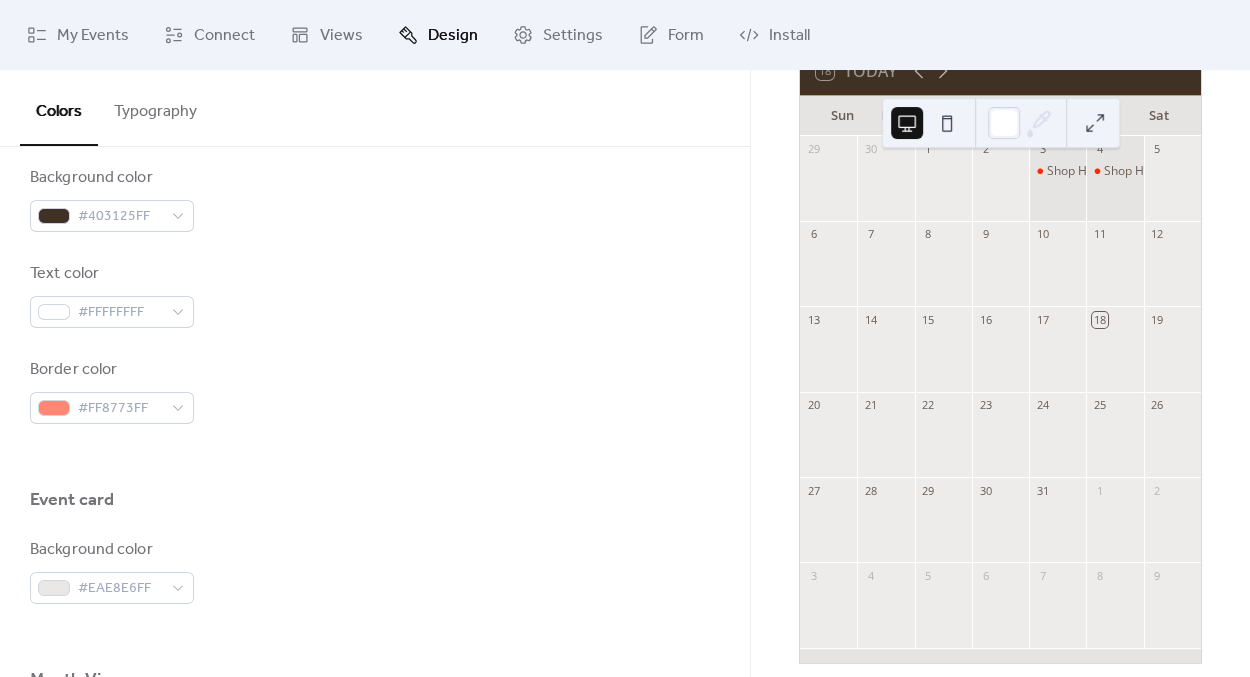 scroll, scrollTop: 900, scrollLeft: 0, axis: vertical 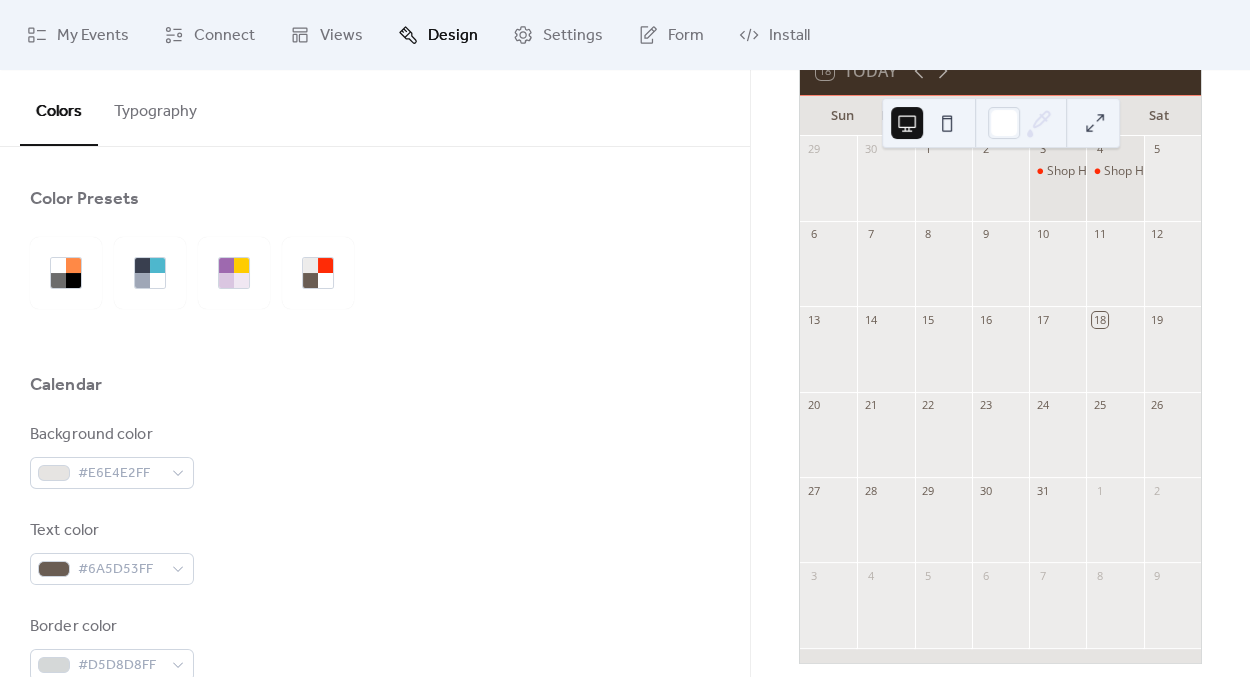 click on "Typography" at bounding box center (155, 107) 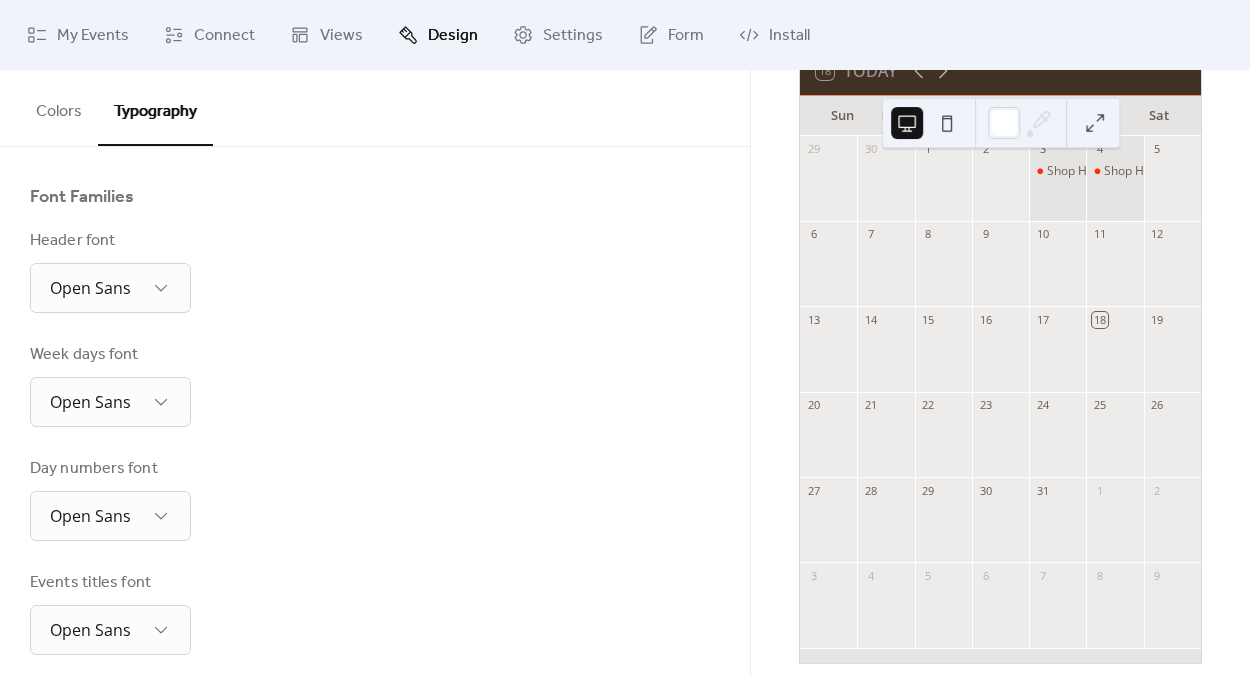 scroll, scrollTop: 0, scrollLeft: 0, axis: both 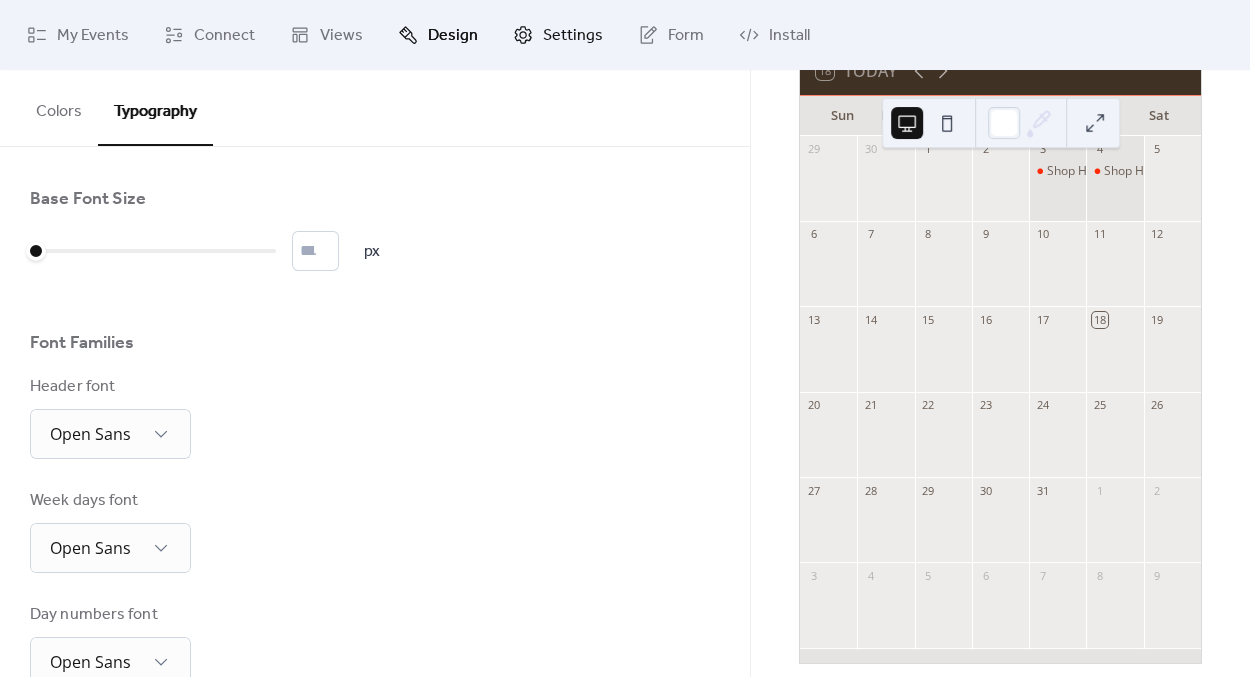 click on "Settings" at bounding box center [558, 35] 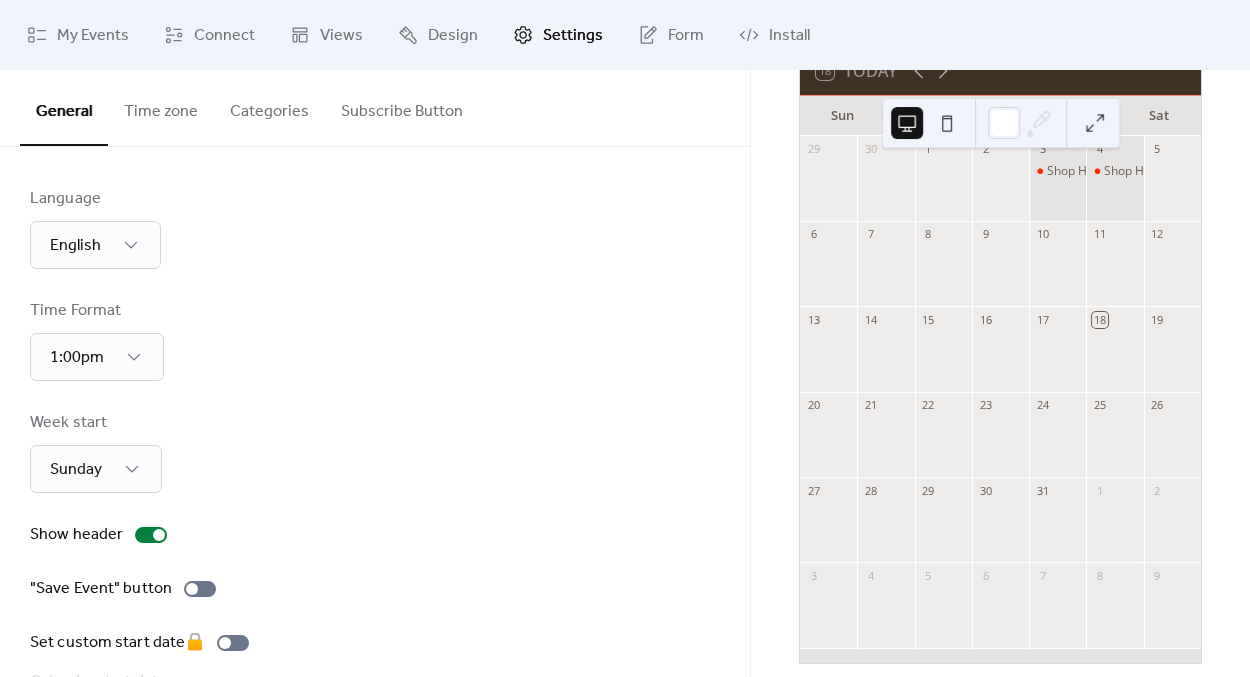 click on "Settings" at bounding box center (573, 36) 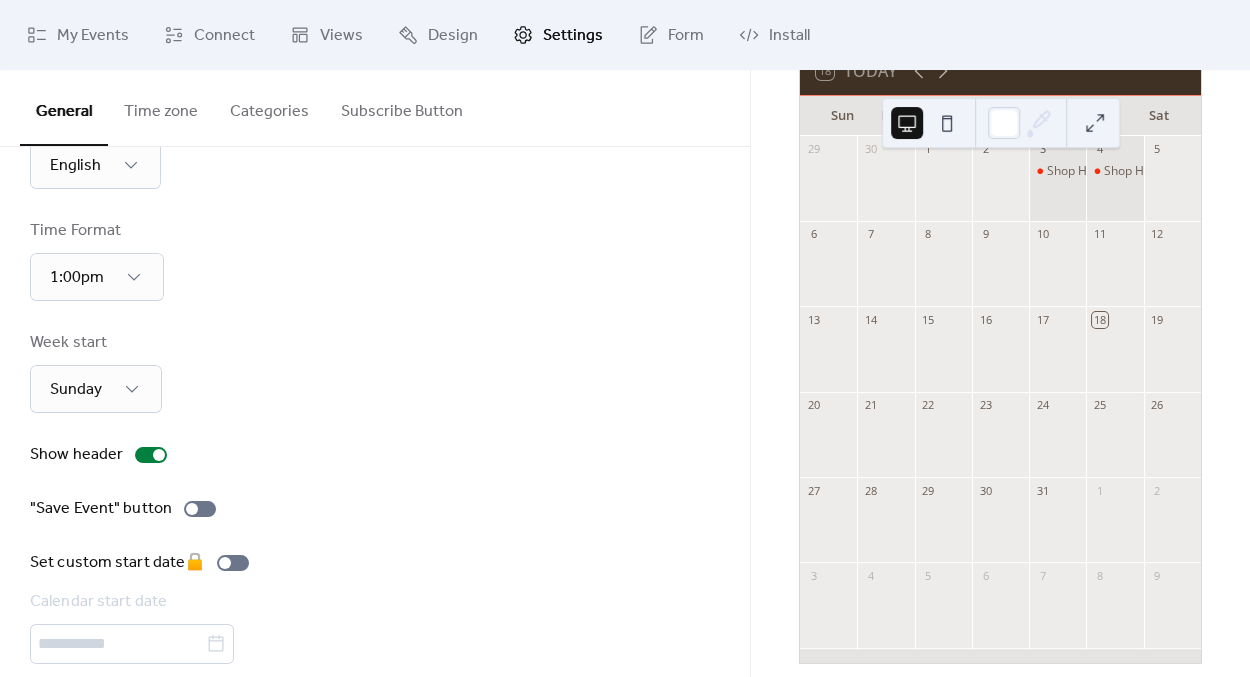 scroll, scrollTop: 0, scrollLeft: 0, axis: both 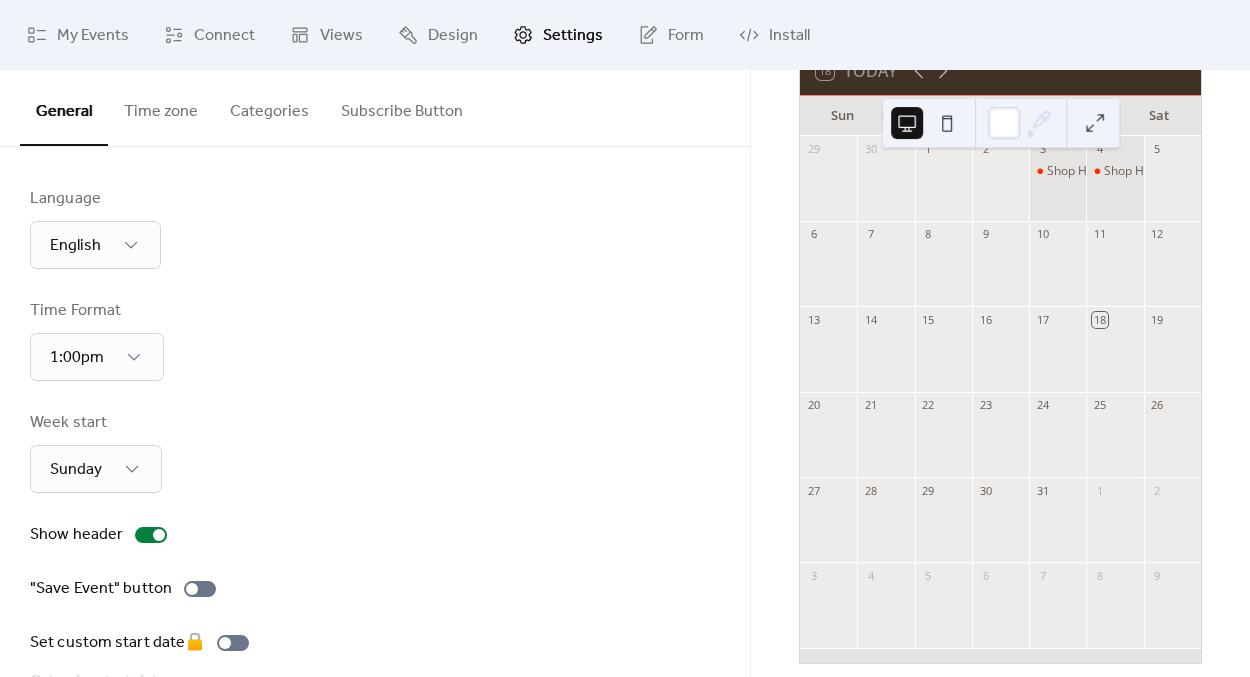 click on "Subscribe Button" at bounding box center (402, 107) 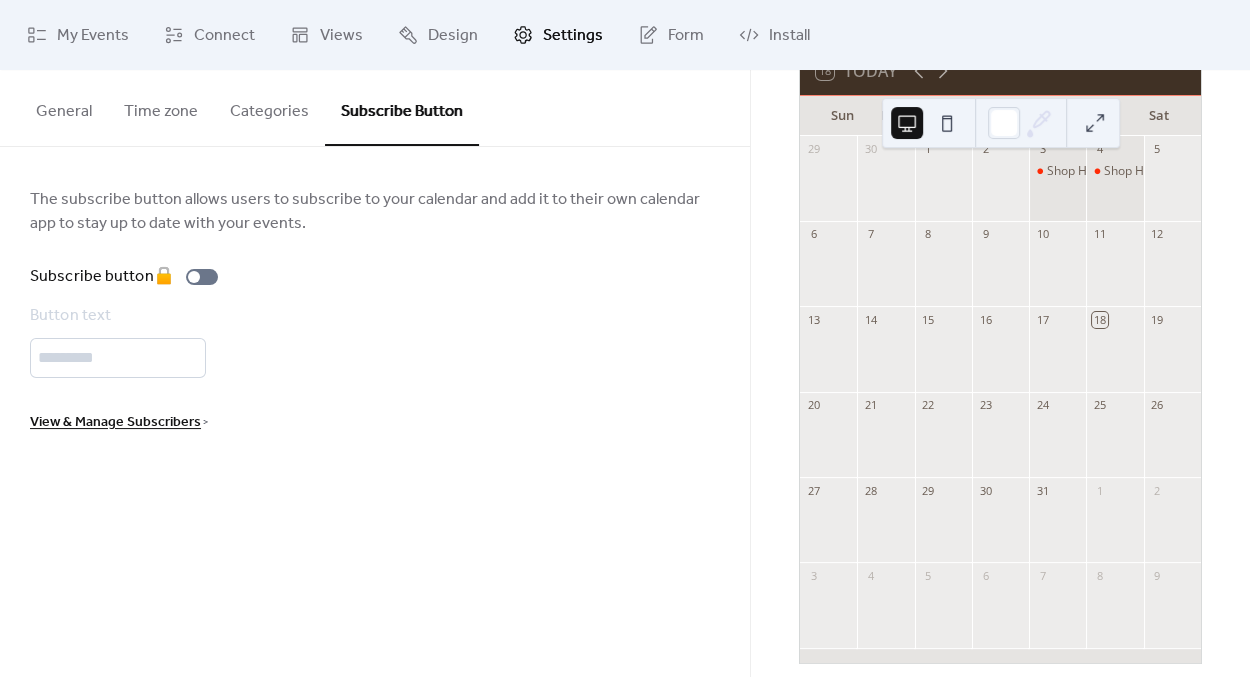click on "Categories" at bounding box center [269, 107] 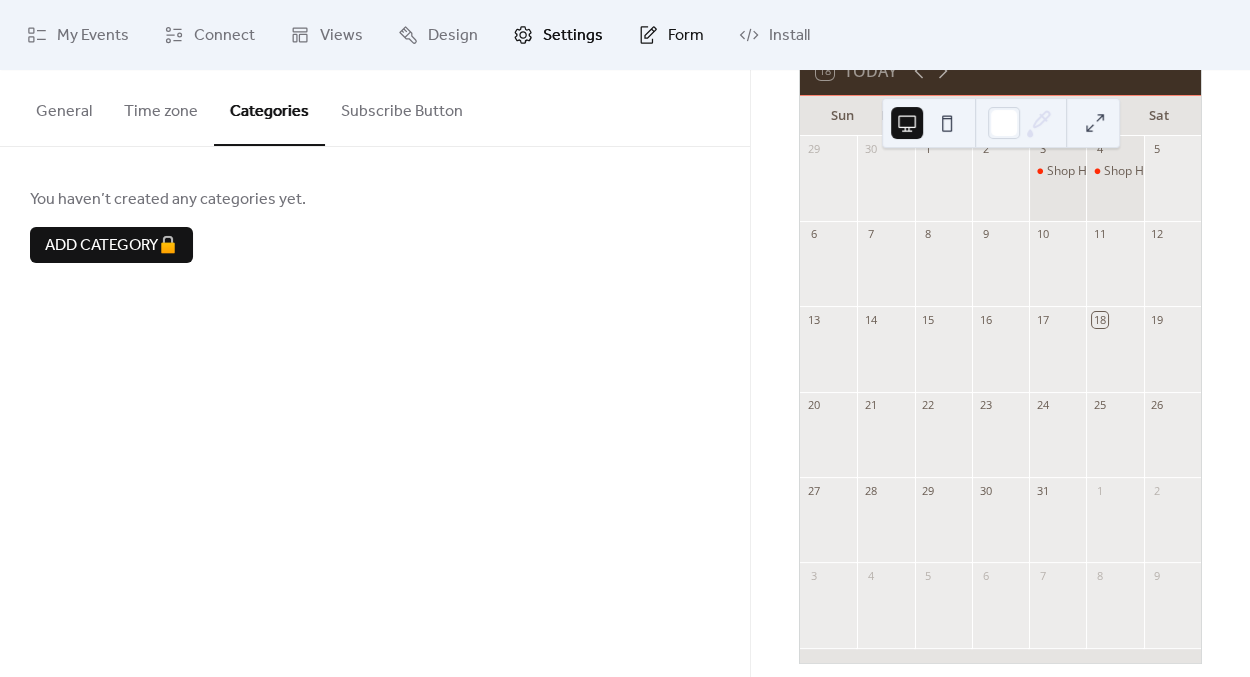 click on "Form" at bounding box center [686, 36] 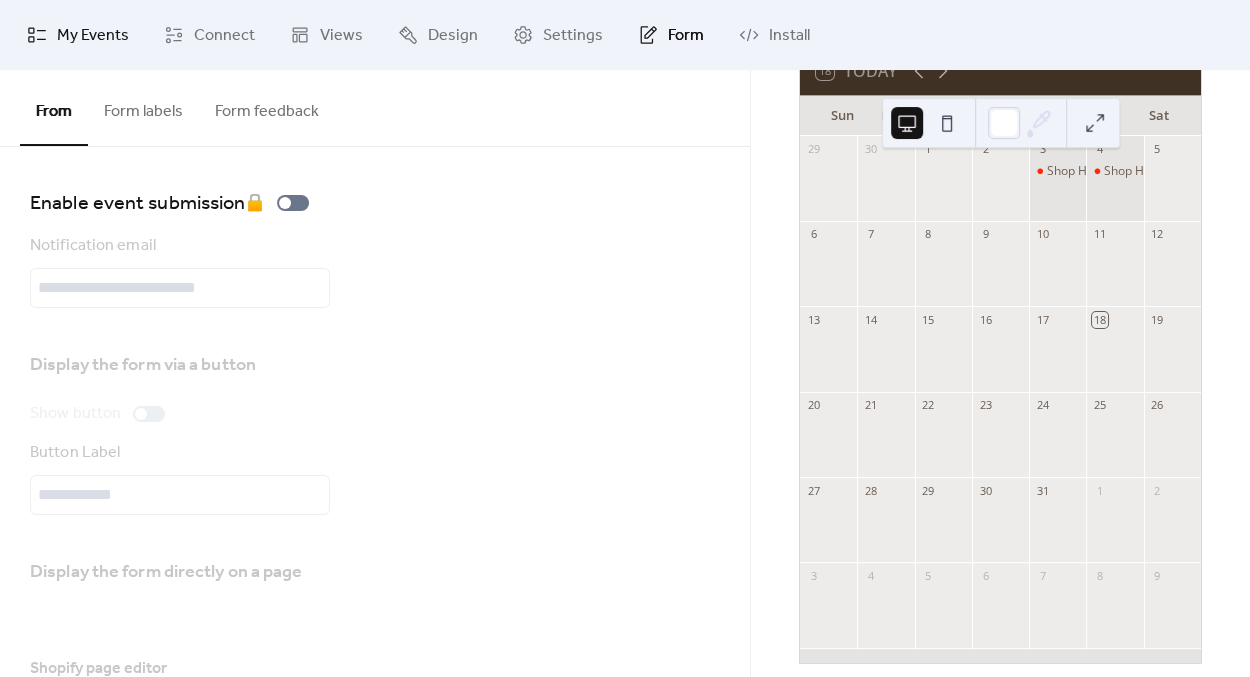 click on "My Events" at bounding box center [93, 36] 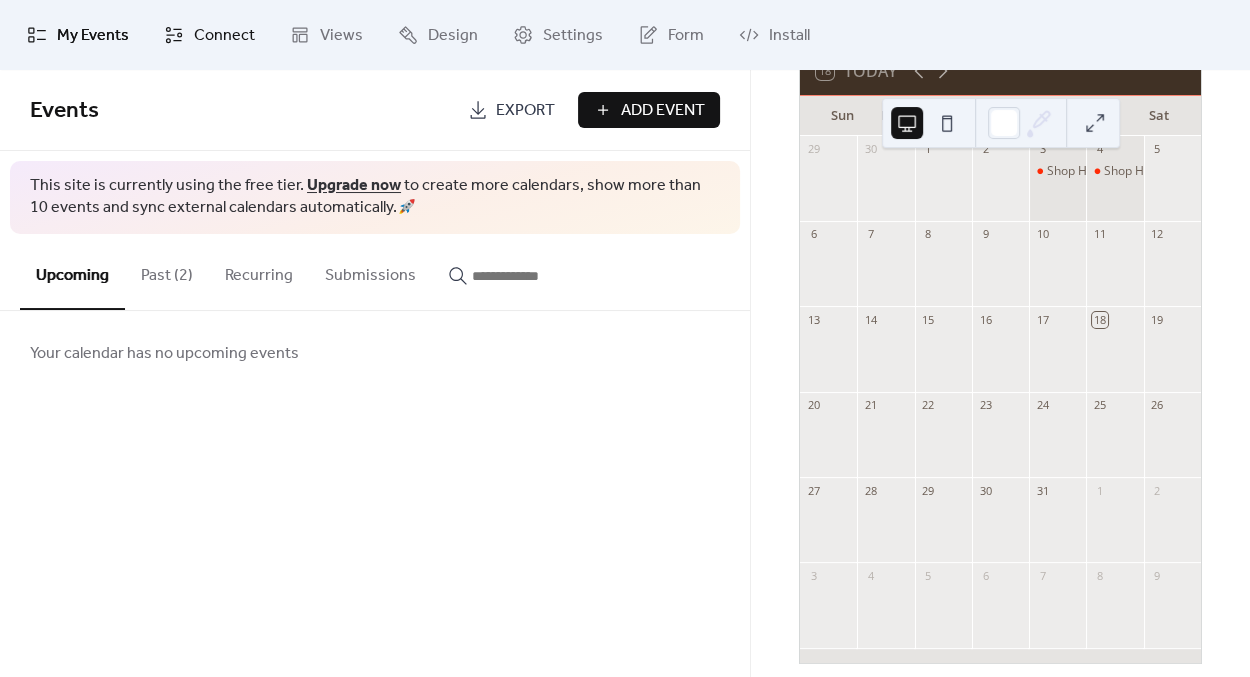 click on "Connect" at bounding box center (209, 35) 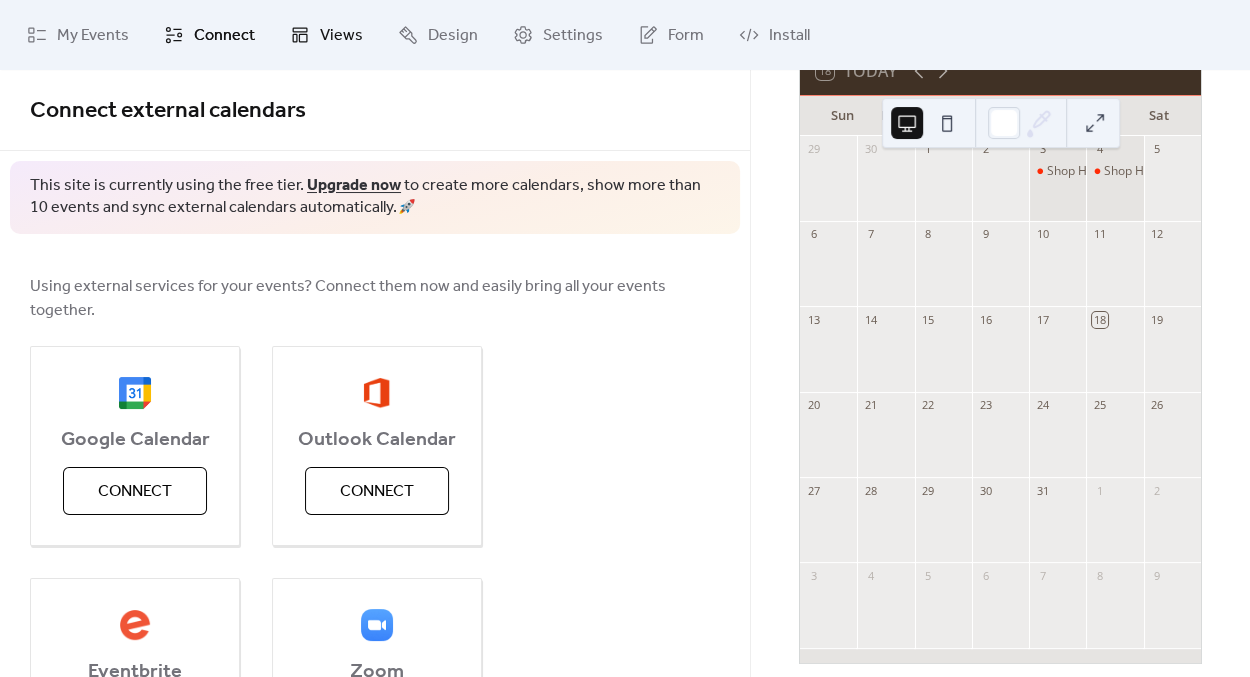 click on "Views" at bounding box center (326, 35) 